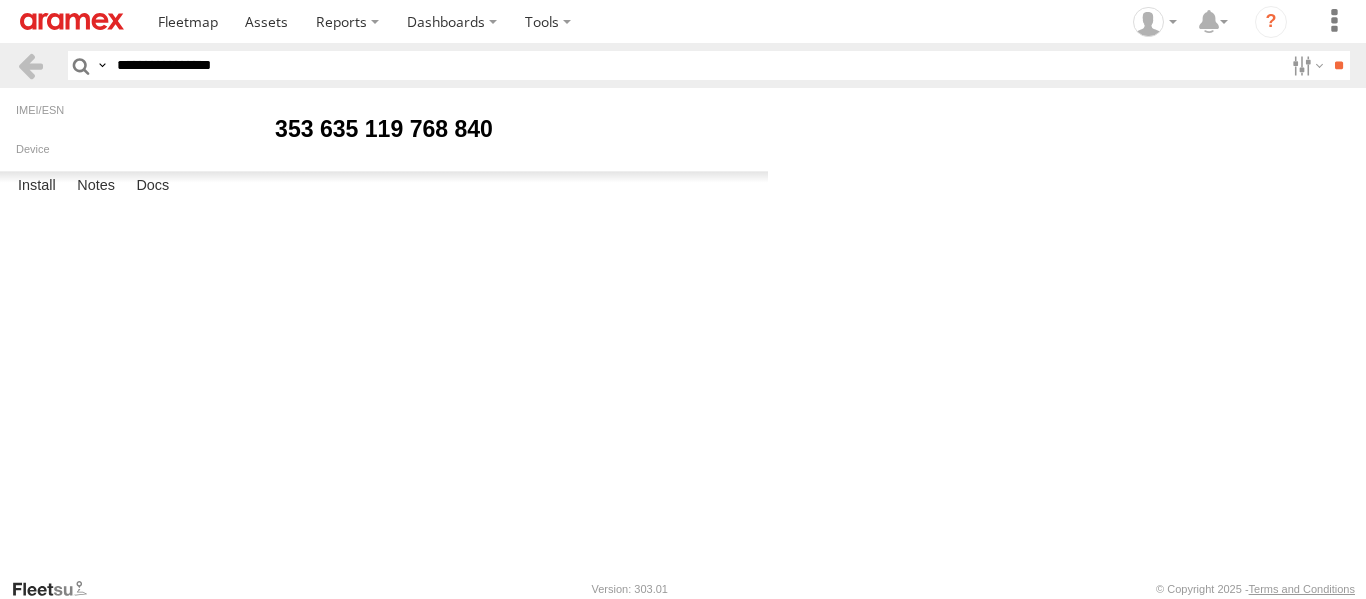 scroll, scrollTop: 0, scrollLeft: 0, axis: both 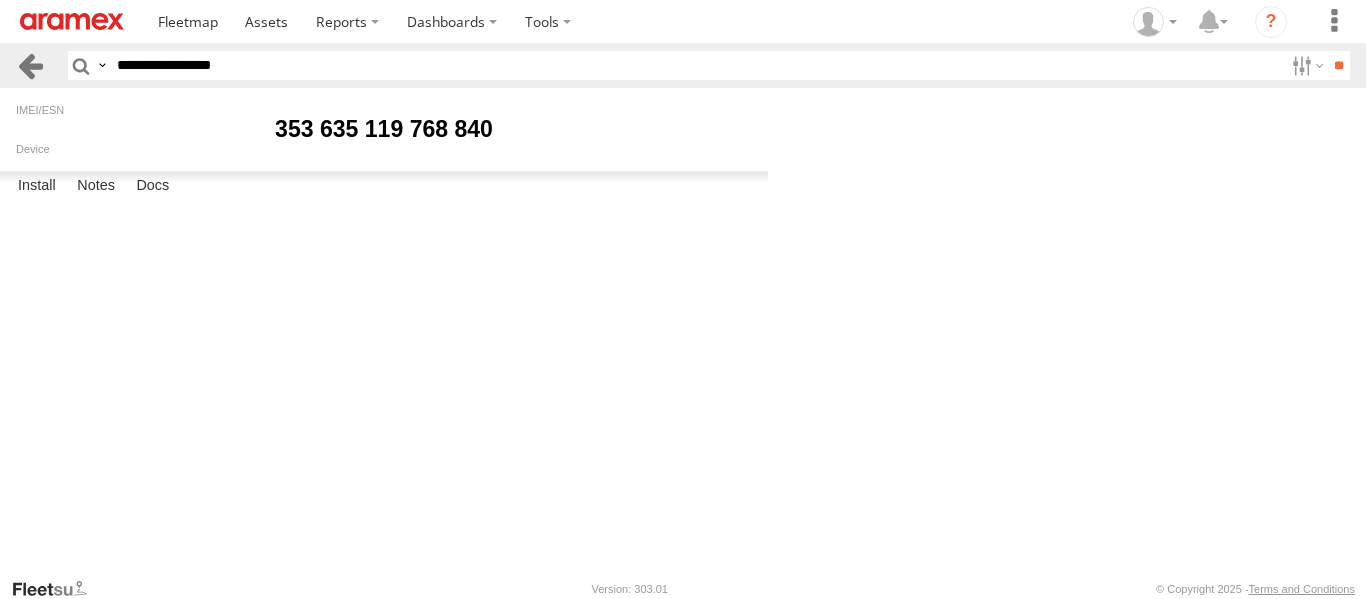 click at bounding box center [30, 65] 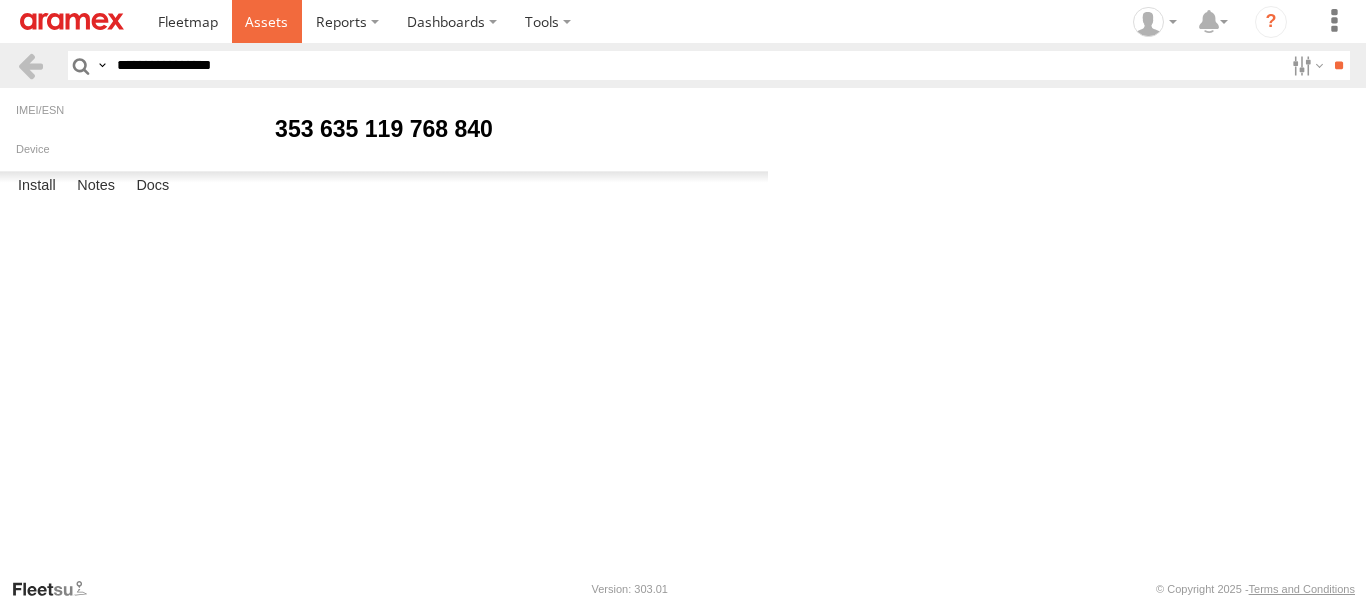click at bounding box center [267, 21] 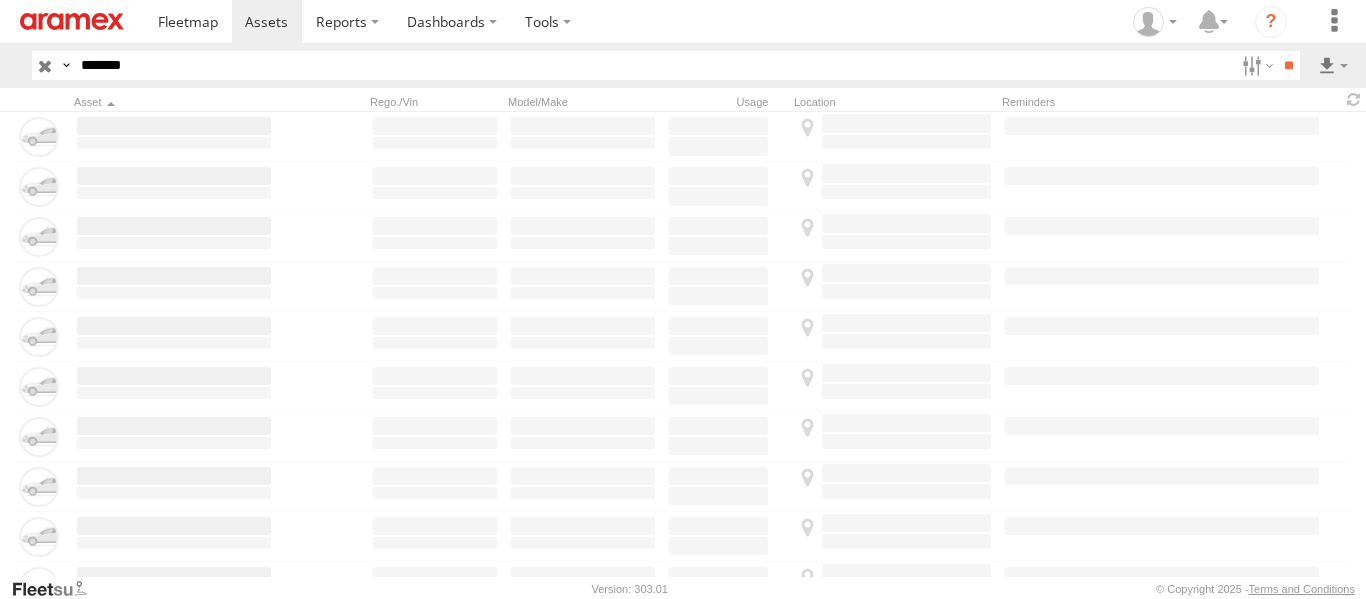 scroll, scrollTop: 0, scrollLeft: 0, axis: both 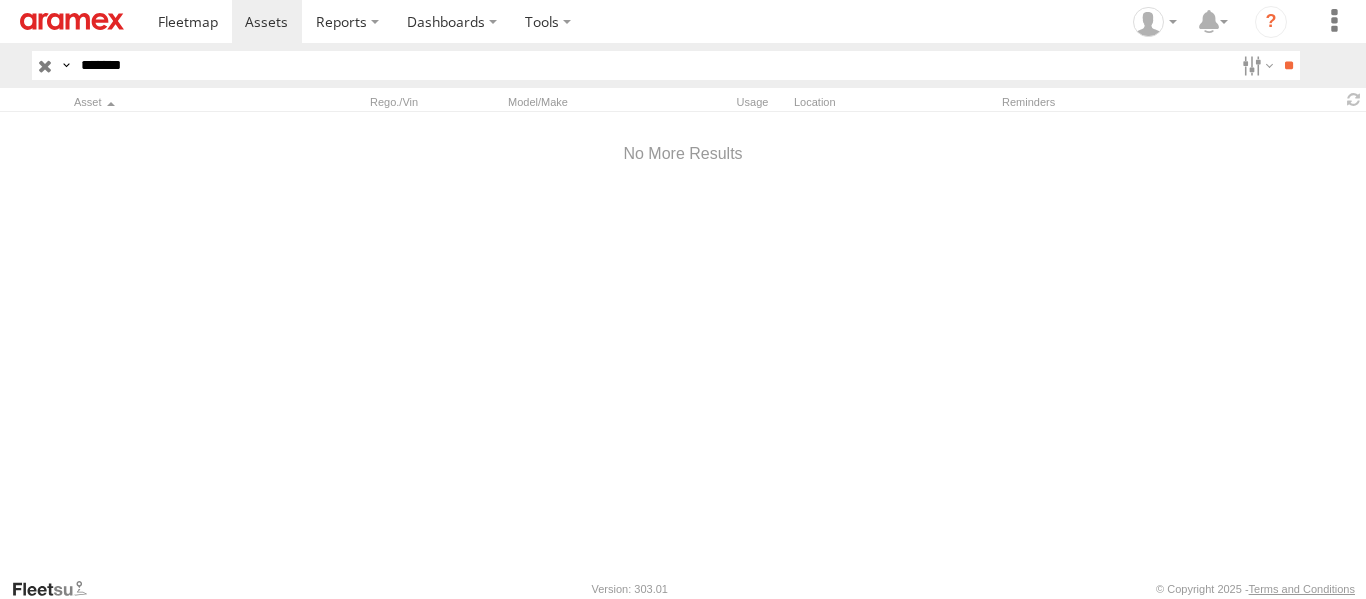 drag, startPoint x: 0, startPoint y: 0, endPoint x: -47, endPoint y: 64, distance: 79.40403 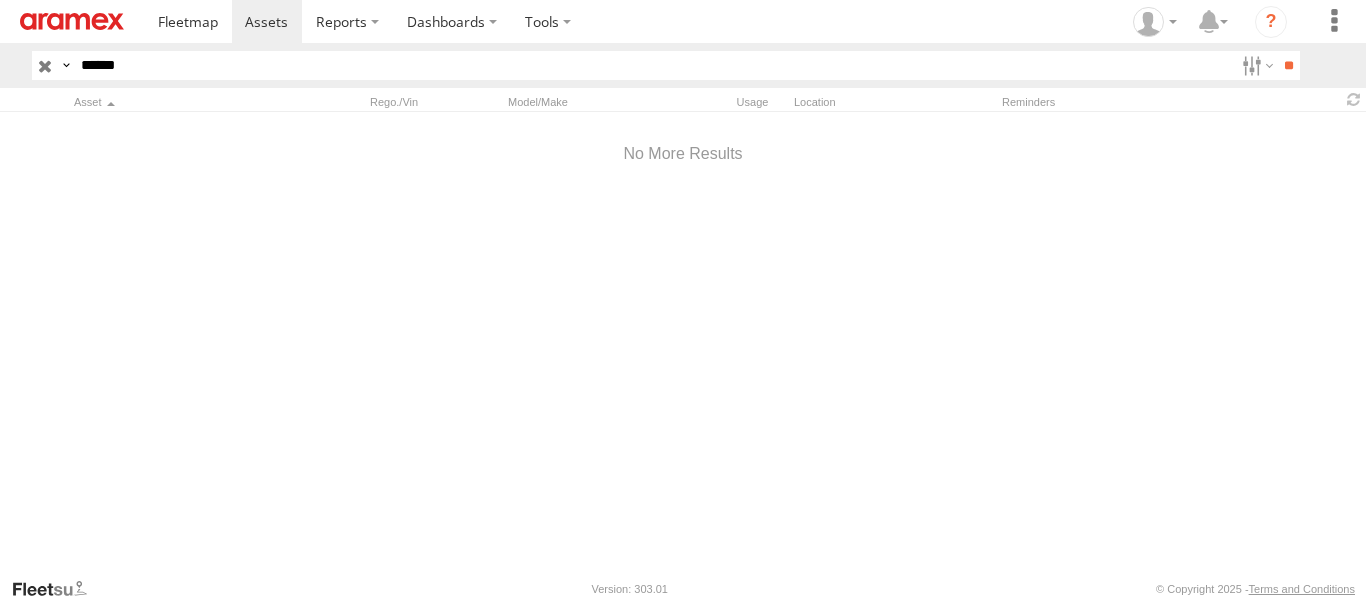 type on "******" 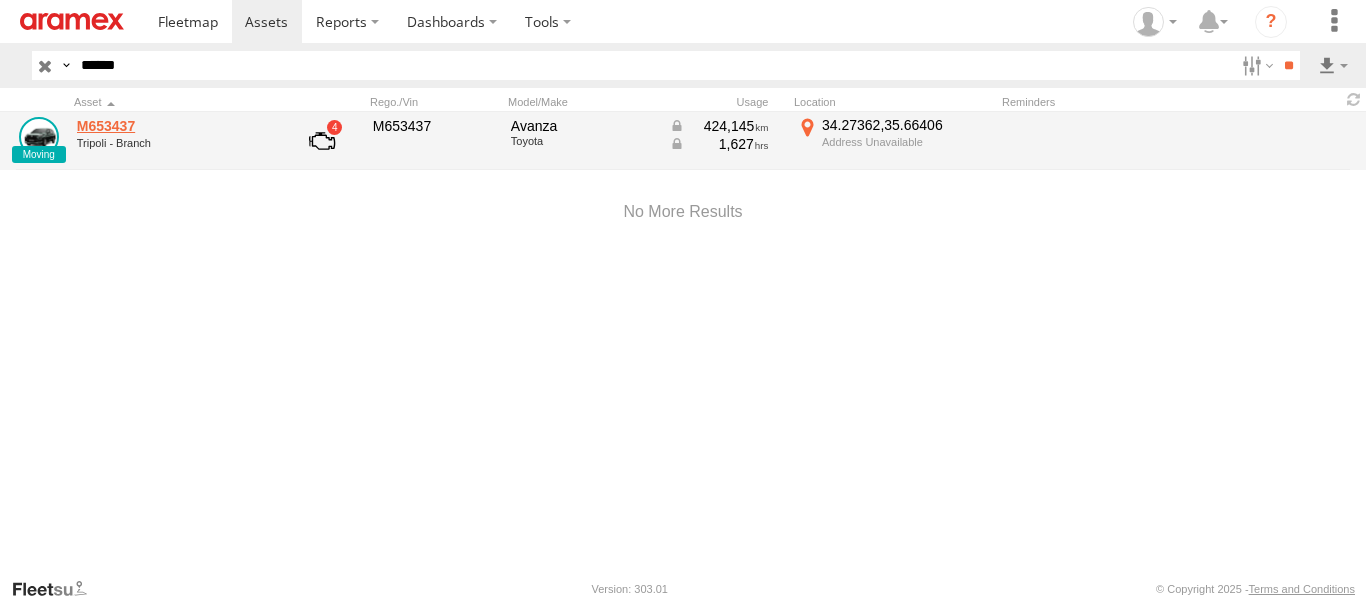 click on "M653437" at bounding box center [174, 126] 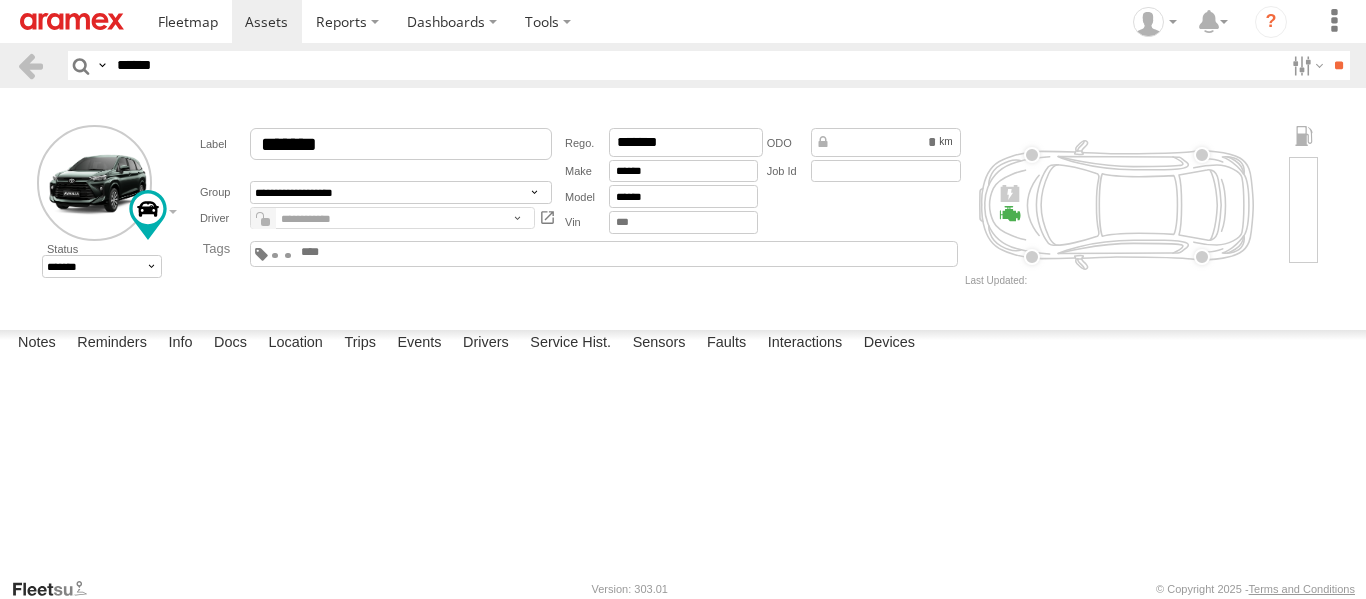 scroll, scrollTop: 0, scrollLeft: 0, axis: both 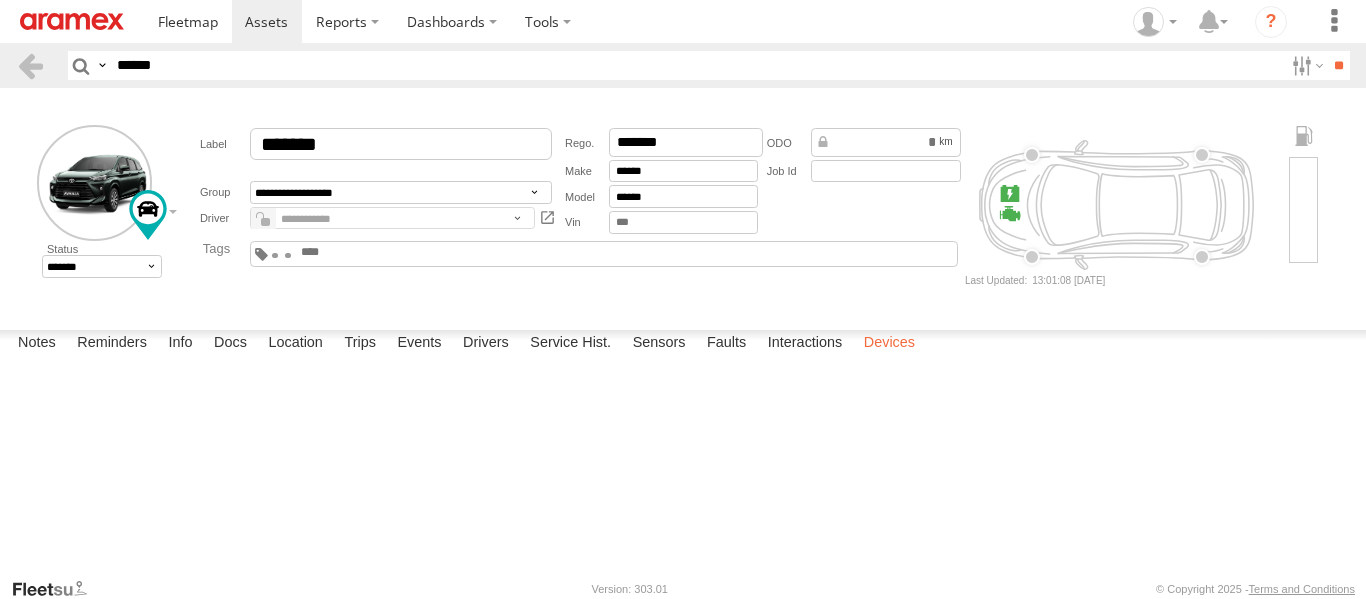 click on "Devices" at bounding box center [889, 344] 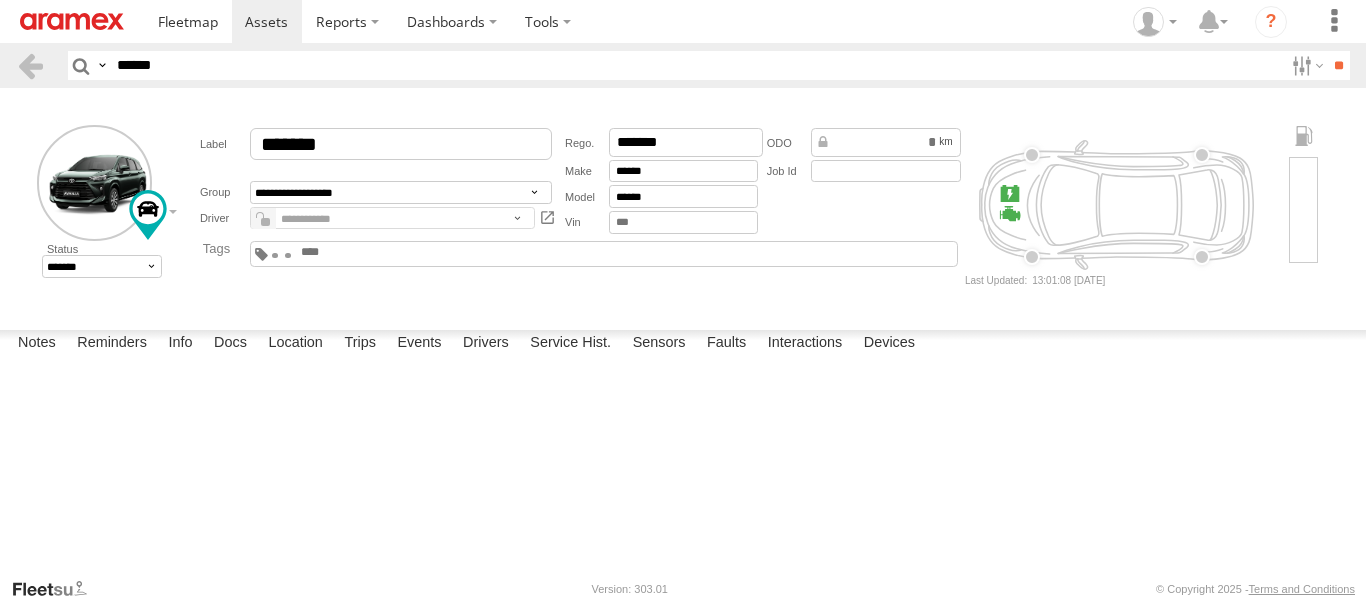 drag, startPoint x: 211, startPoint y: 416, endPoint x: 76, endPoint y: 413, distance: 135.03333 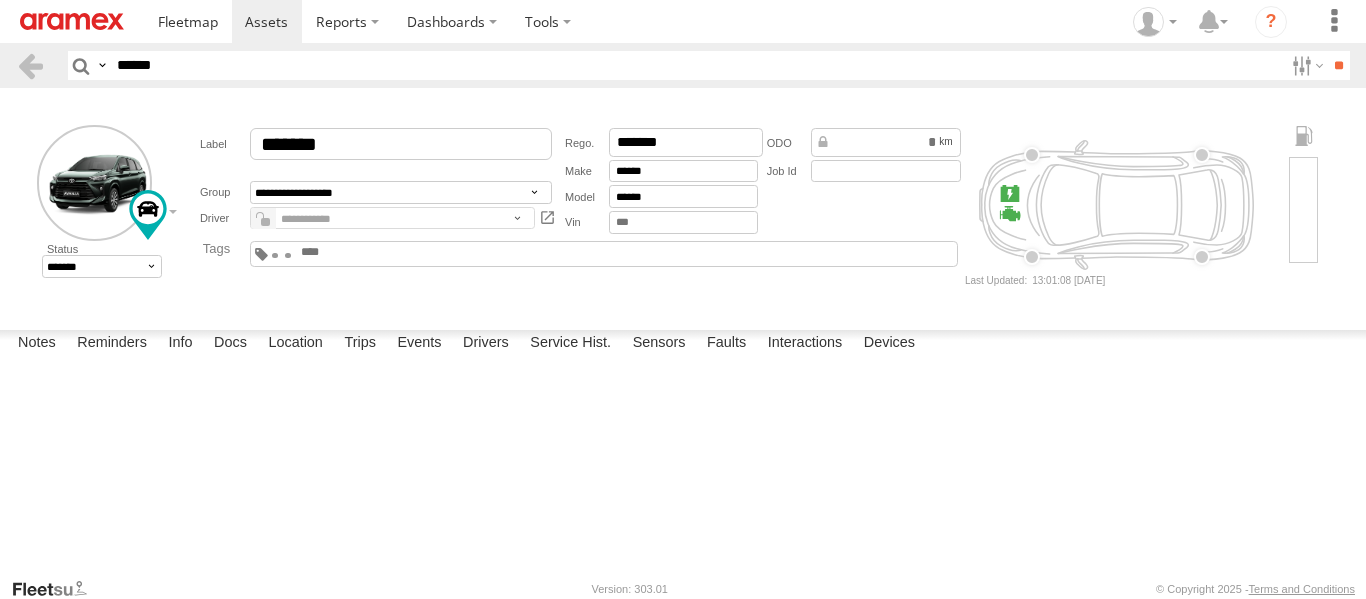 click on "353635113534586" at bounding box center (0, 0) 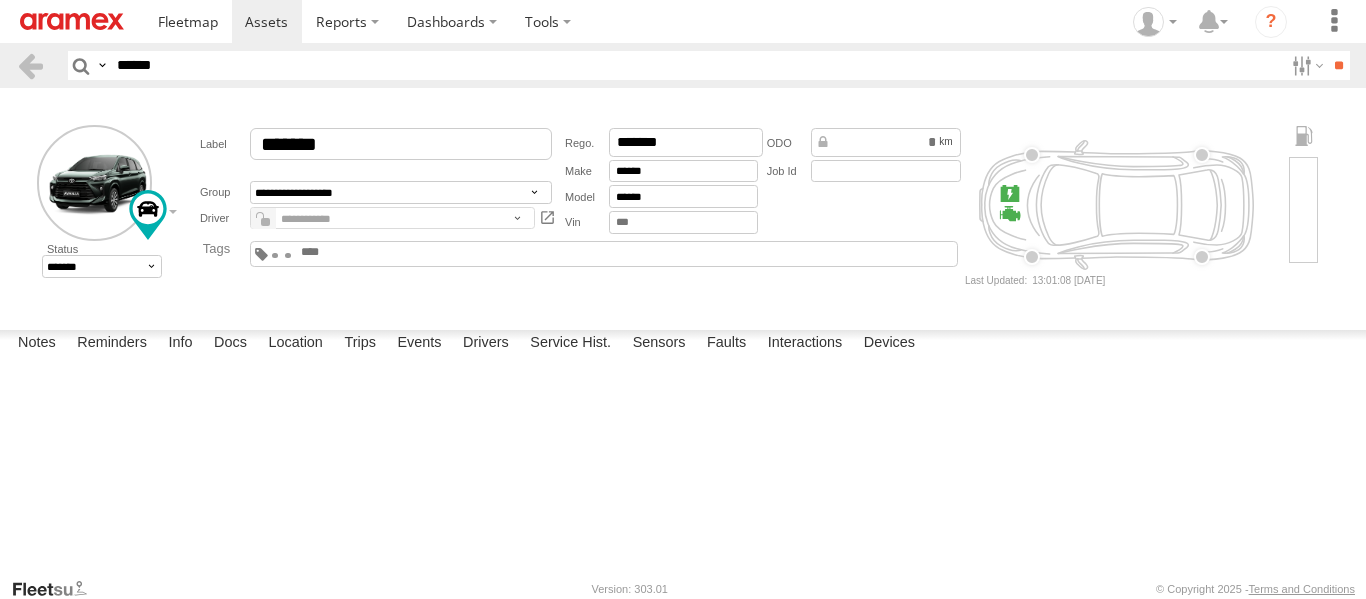 type on "******" 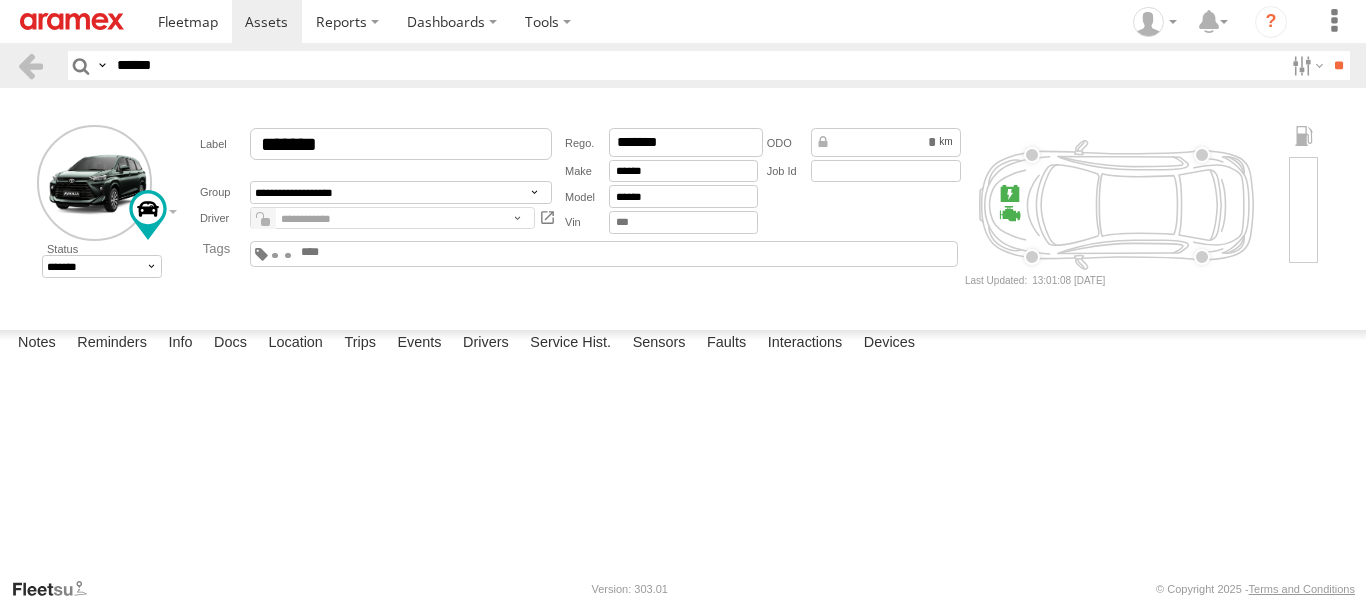 click on "**" at bounding box center (1338, 65) 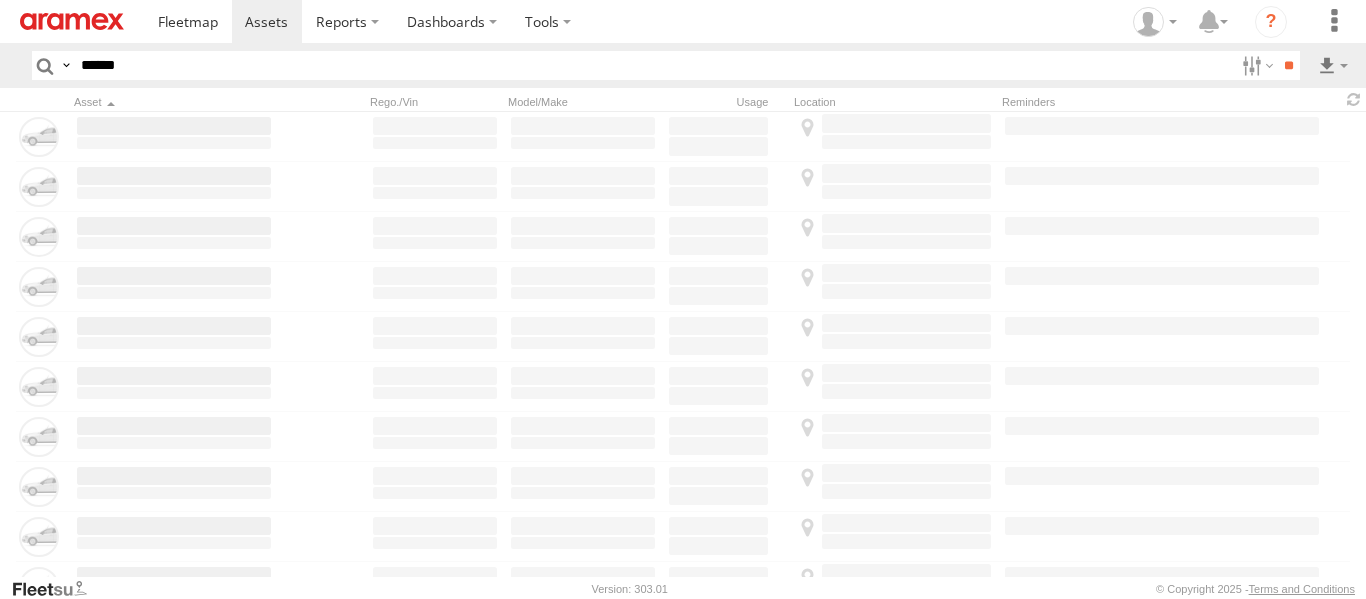 scroll, scrollTop: 0, scrollLeft: 0, axis: both 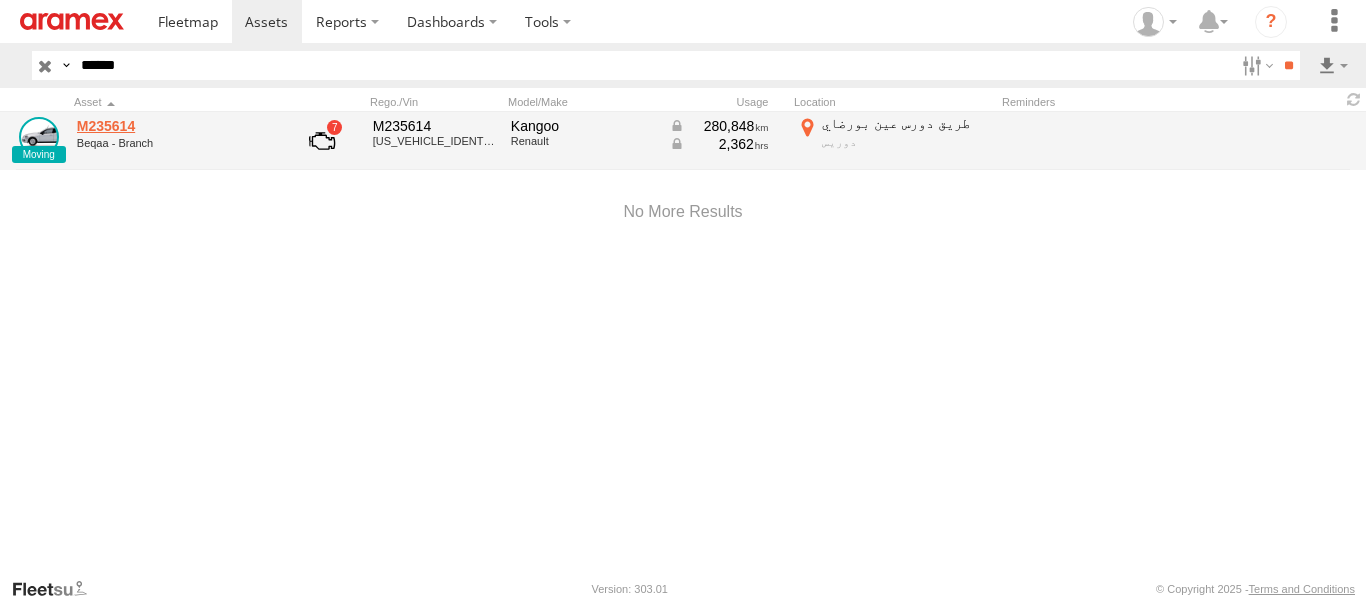 click on "M235614" at bounding box center (174, 126) 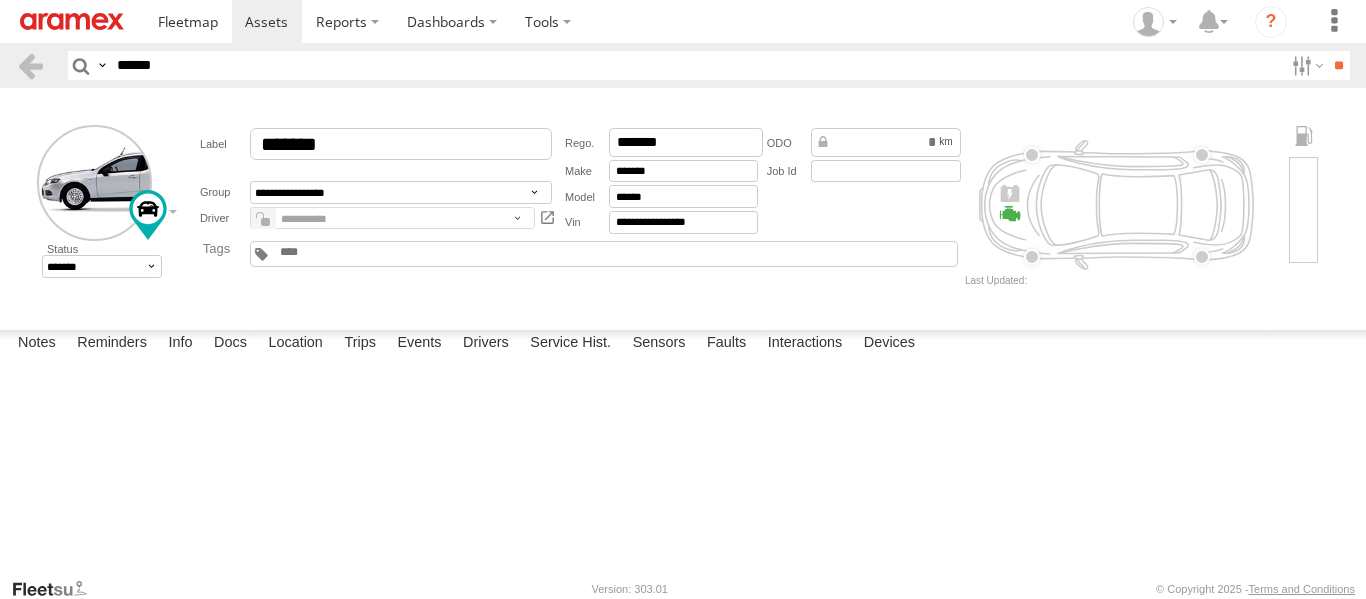 scroll, scrollTop: 0, scrollLeft: 0, axis: both 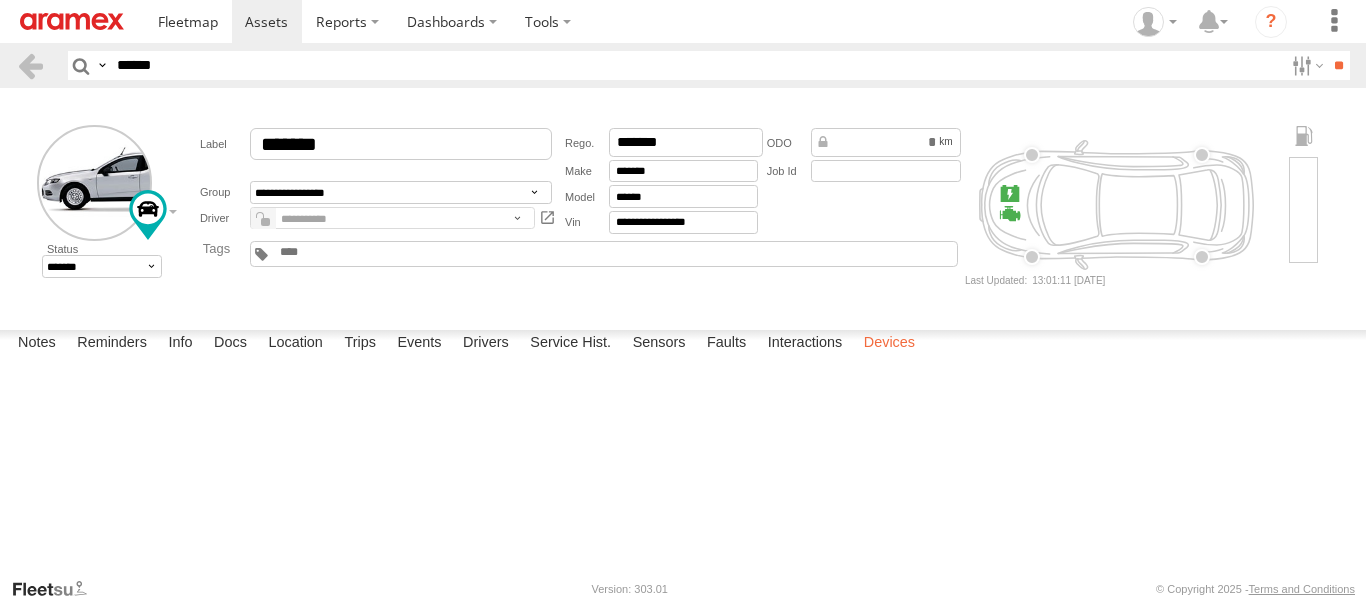 click on "Devices" at bounding box center [889, 344] 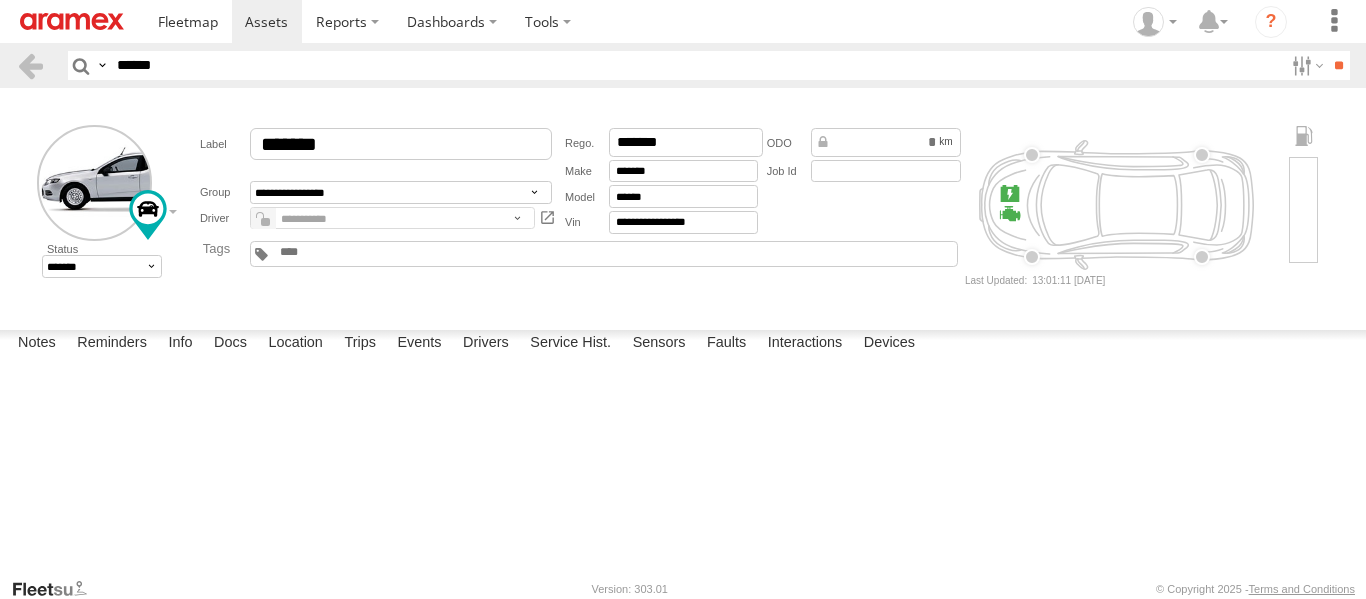 drag, startPoint x: 212, startPoint y: 411, endPoint x: 79, endPoint y: 405, distance: 133.13527 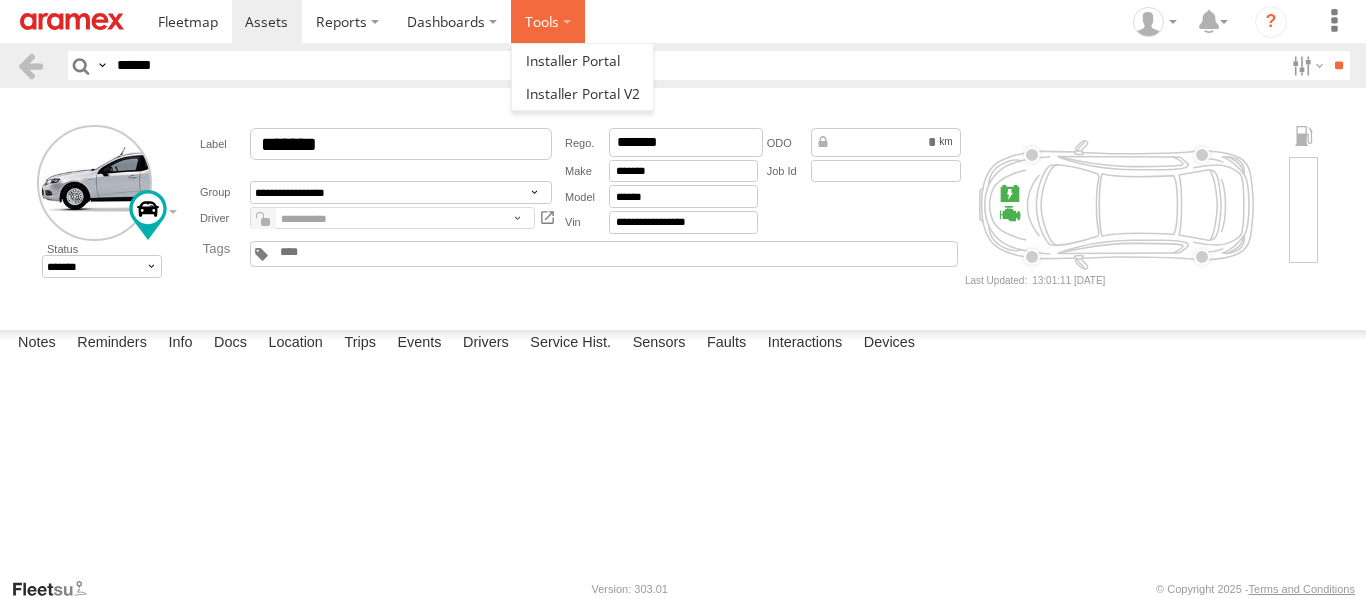 click at bounding box center [548, 21] 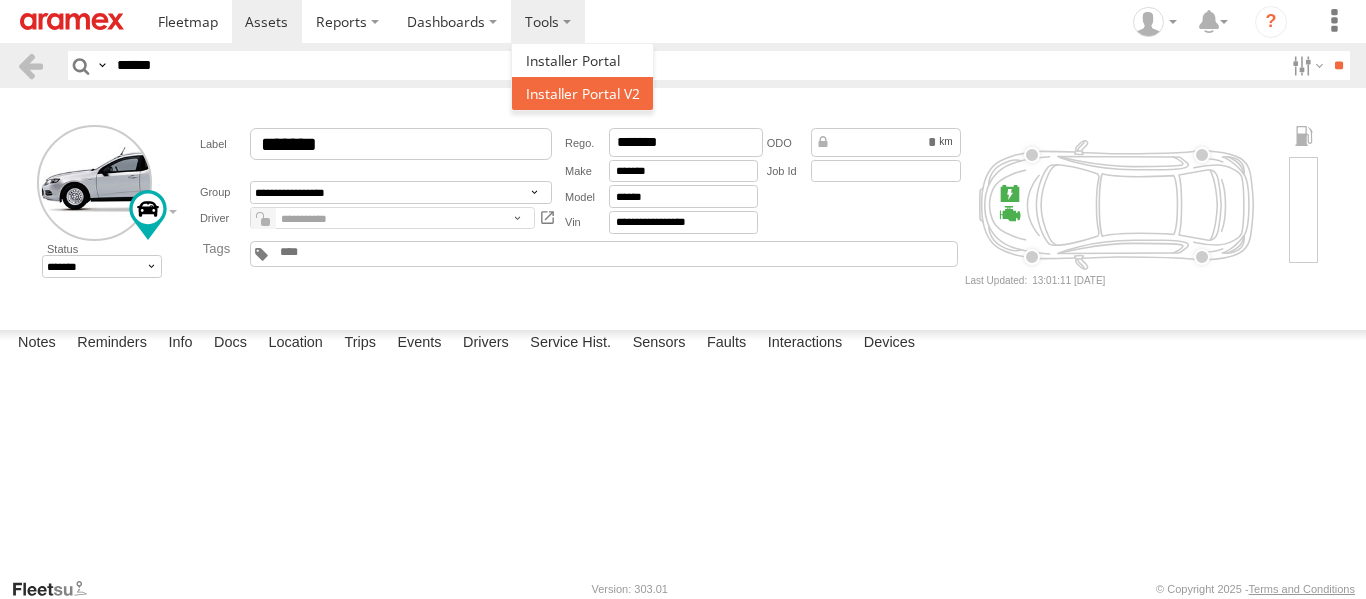 click at bounding box center [583, 93] 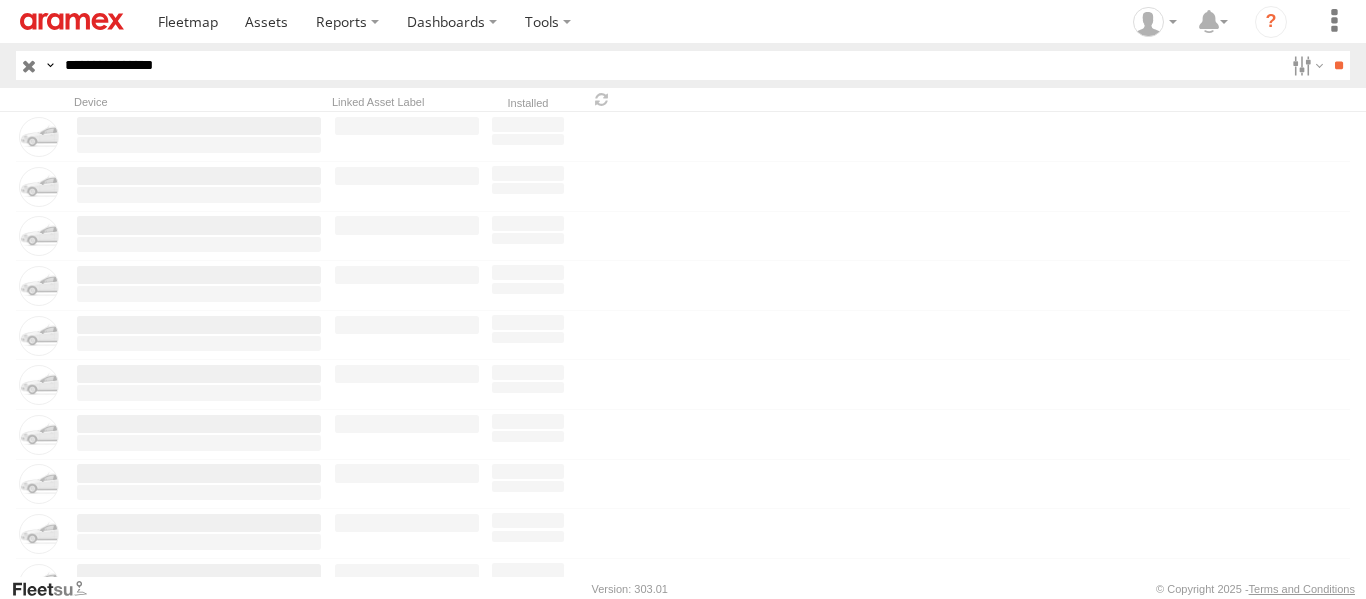 scroll, scrollTop: 0, scrollLeft: 0, axis: both 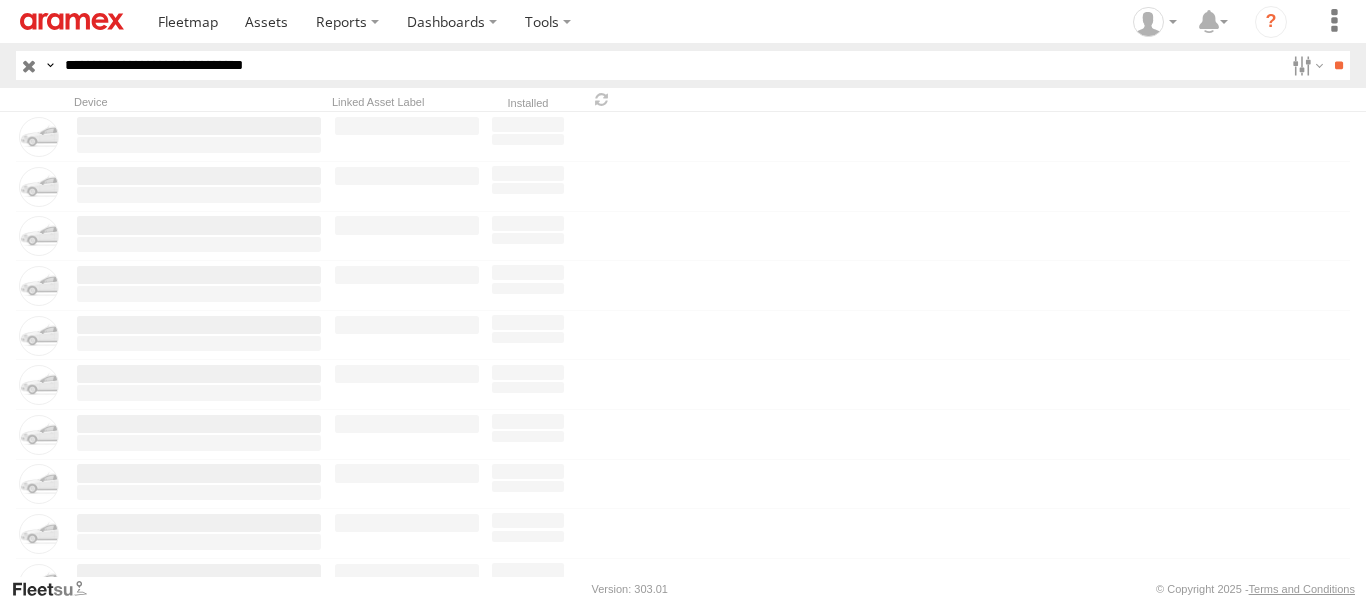 click on "**********" at bounding box center [670, 65] 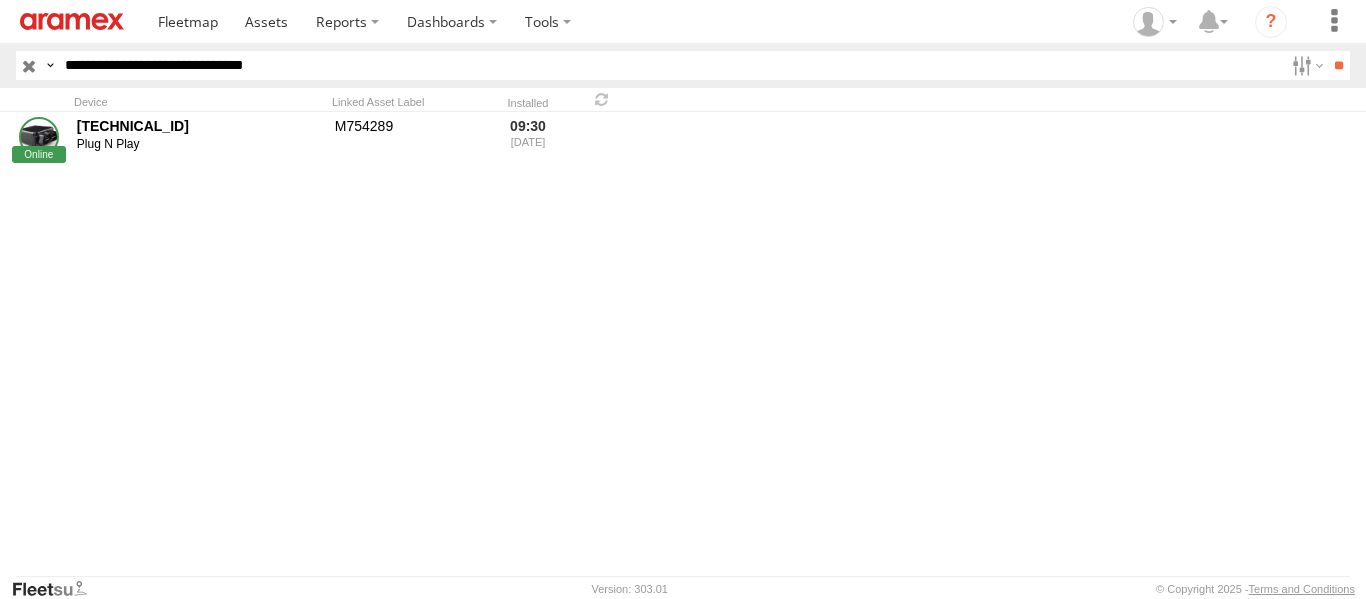 click on "**********" at bounding box center (670, 65) 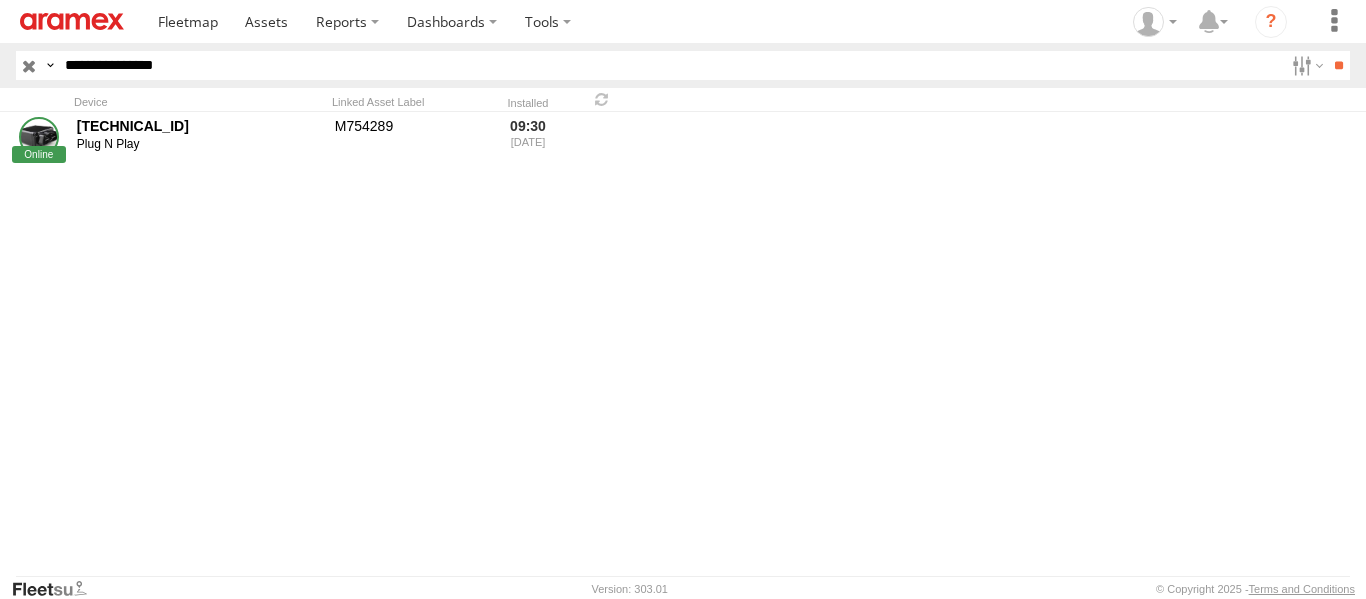type on "**********" 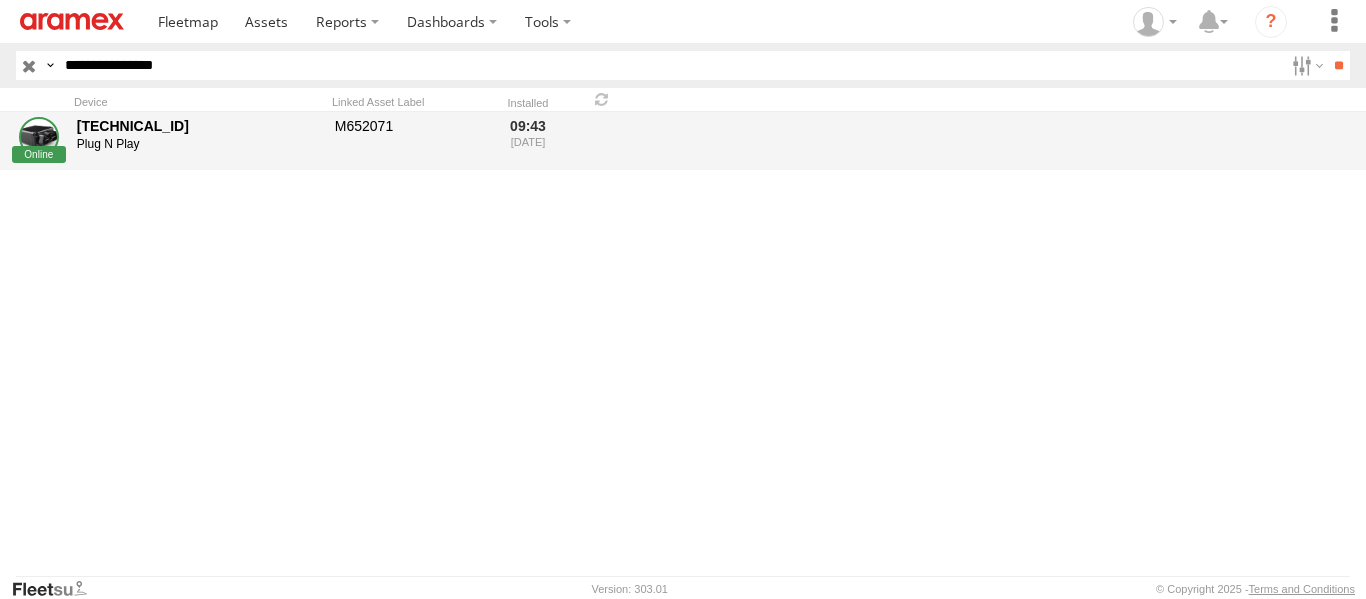 click on "[TECHNICAL_ID]" at bounding box center (199, 126) 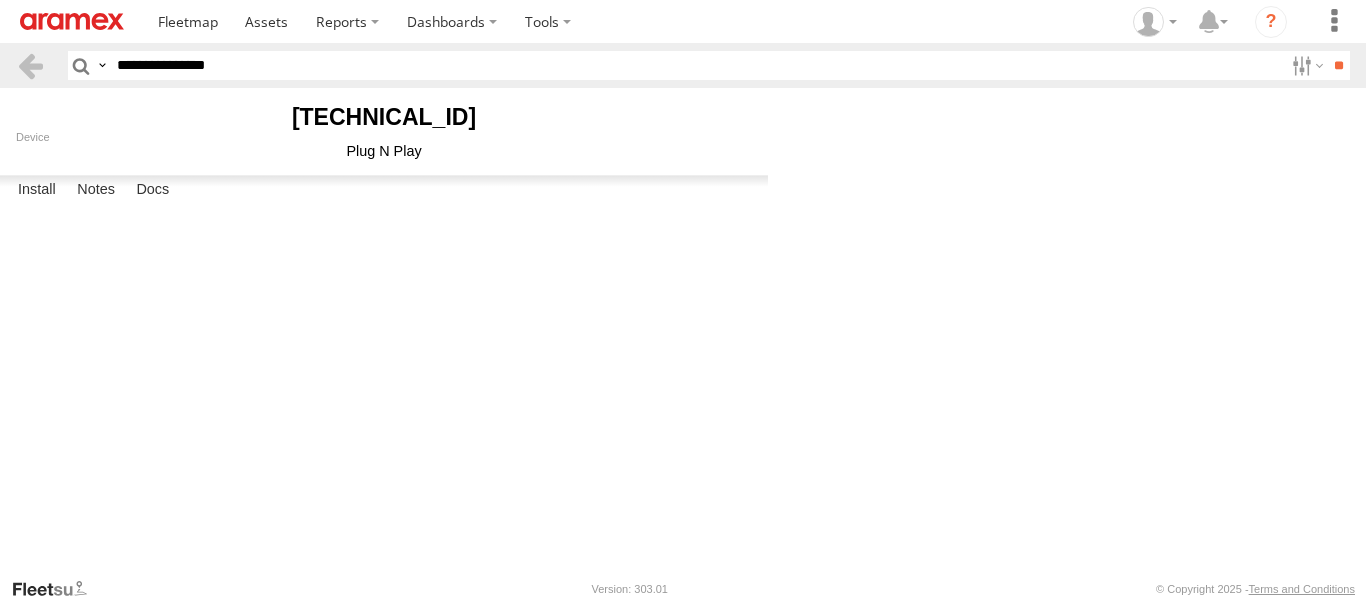 scroll, scrollTop: 0, scrollLeft: 0, axis: both 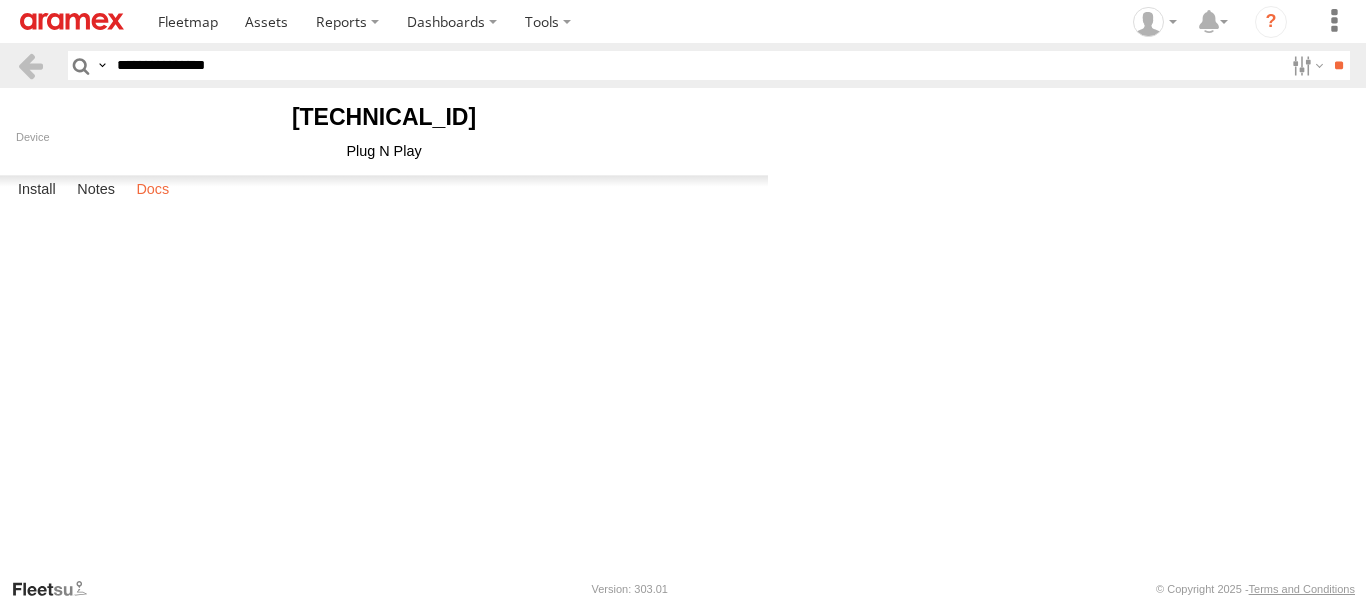 click on "Docs" at bounding box center [152, 190] 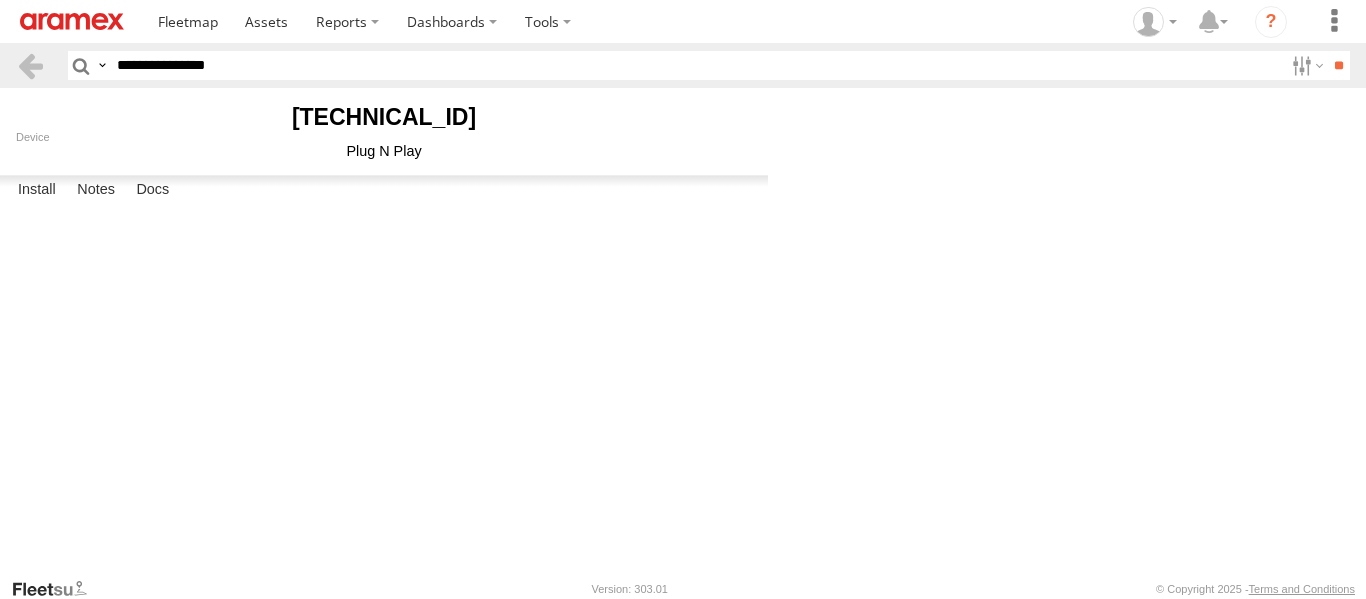 drag, startPoint x: 354, startPoint y: 229, endPoint x: 284, endPoint y: 387, distance: 172.81204 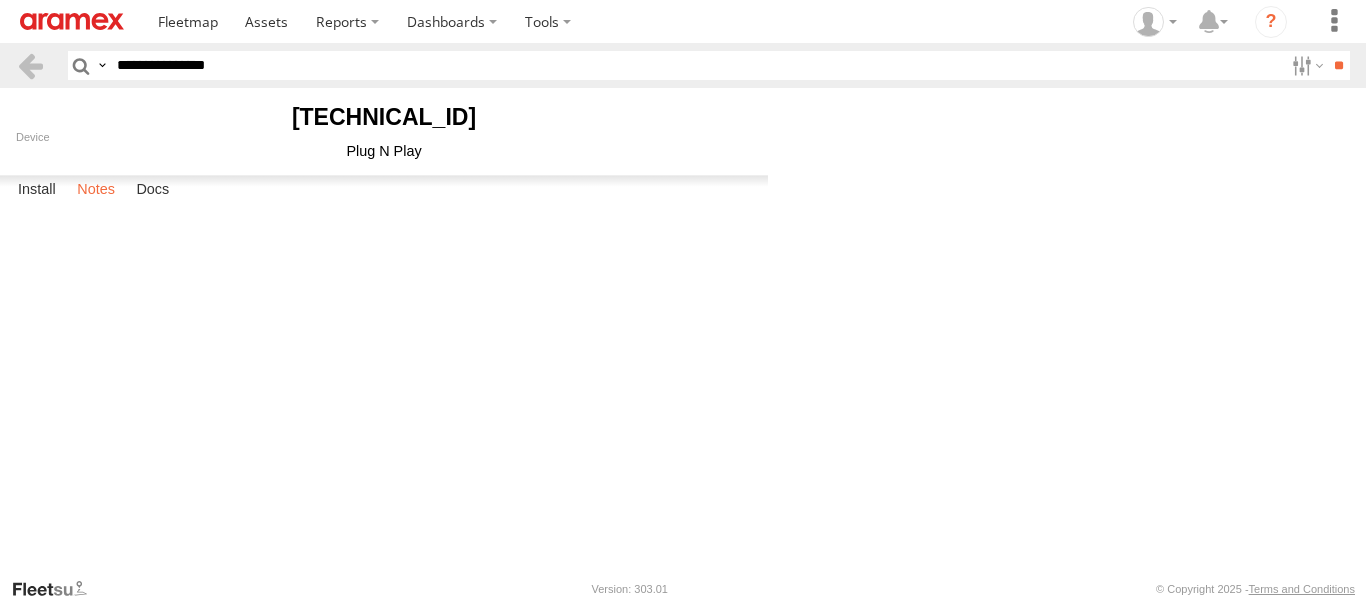 click on "Notes" at bounding box center (96, 190) 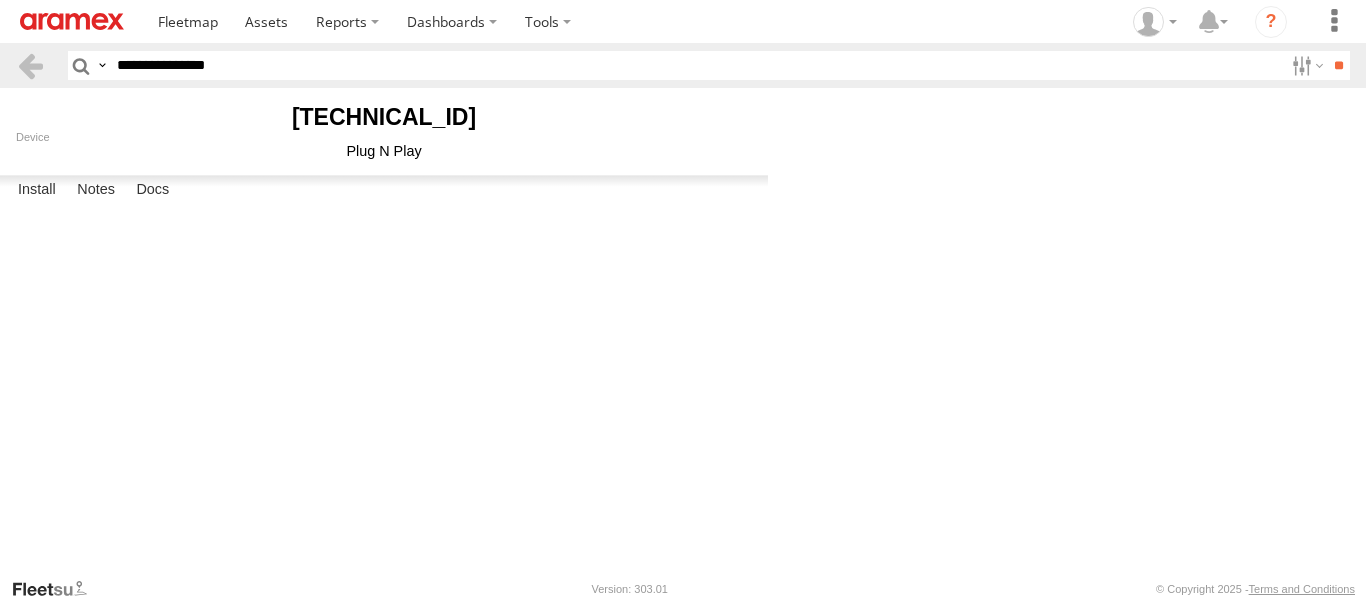 click at bounding box center (0, 0) 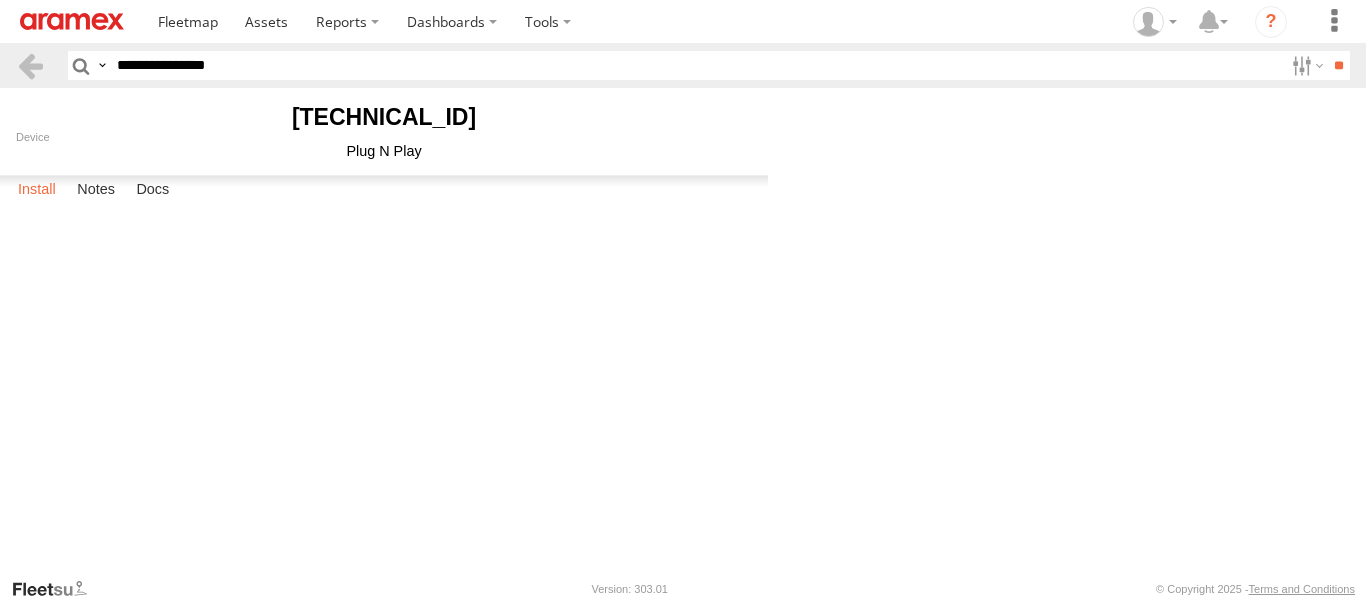 click on "Install" at bounding box center [37, 190] 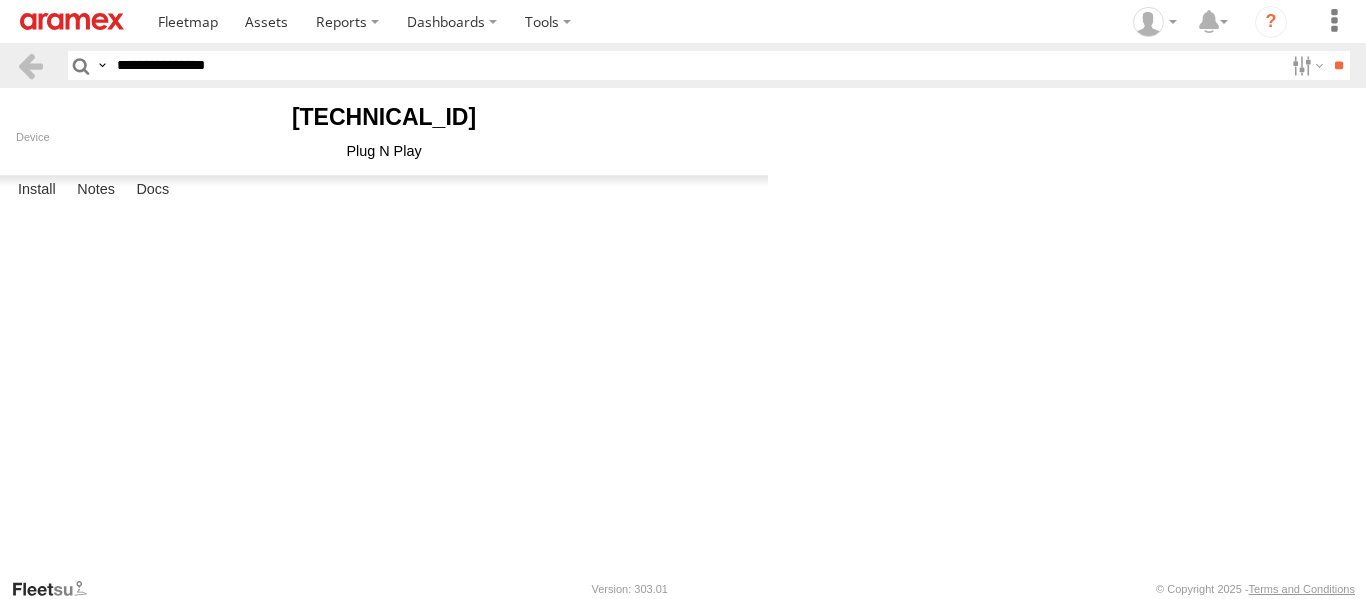 scroll, scrollTop: 240, scrollLeft: 0, axis: vertical 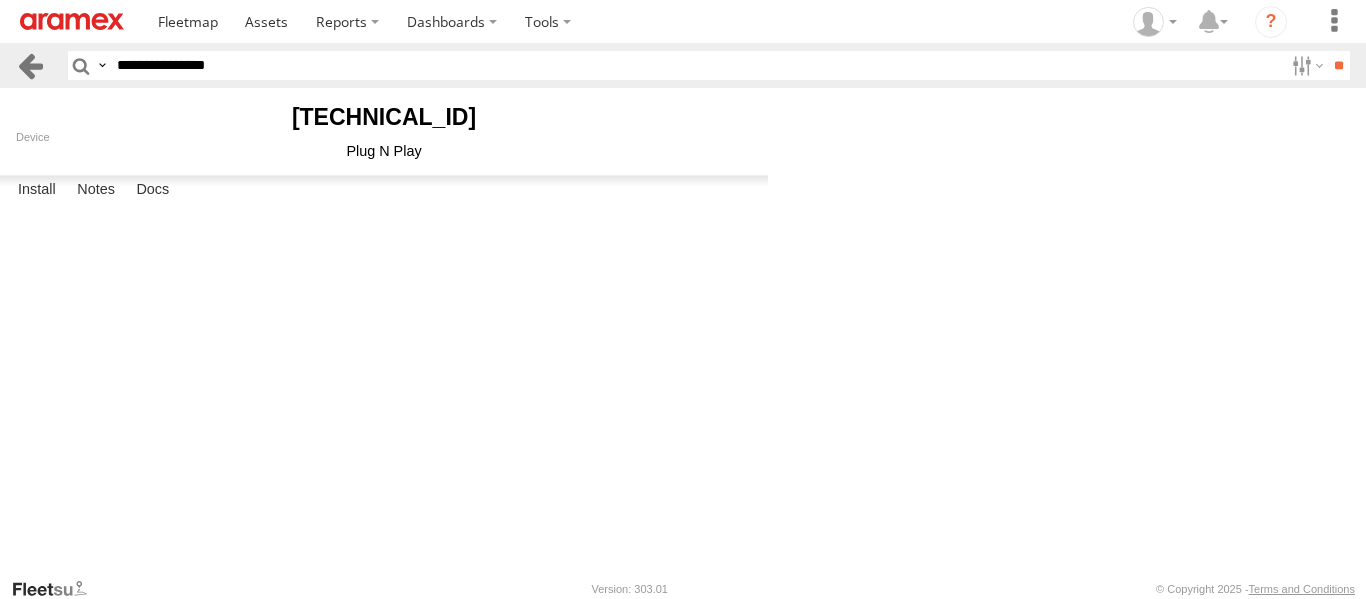 click at bounding box center [30, 65] 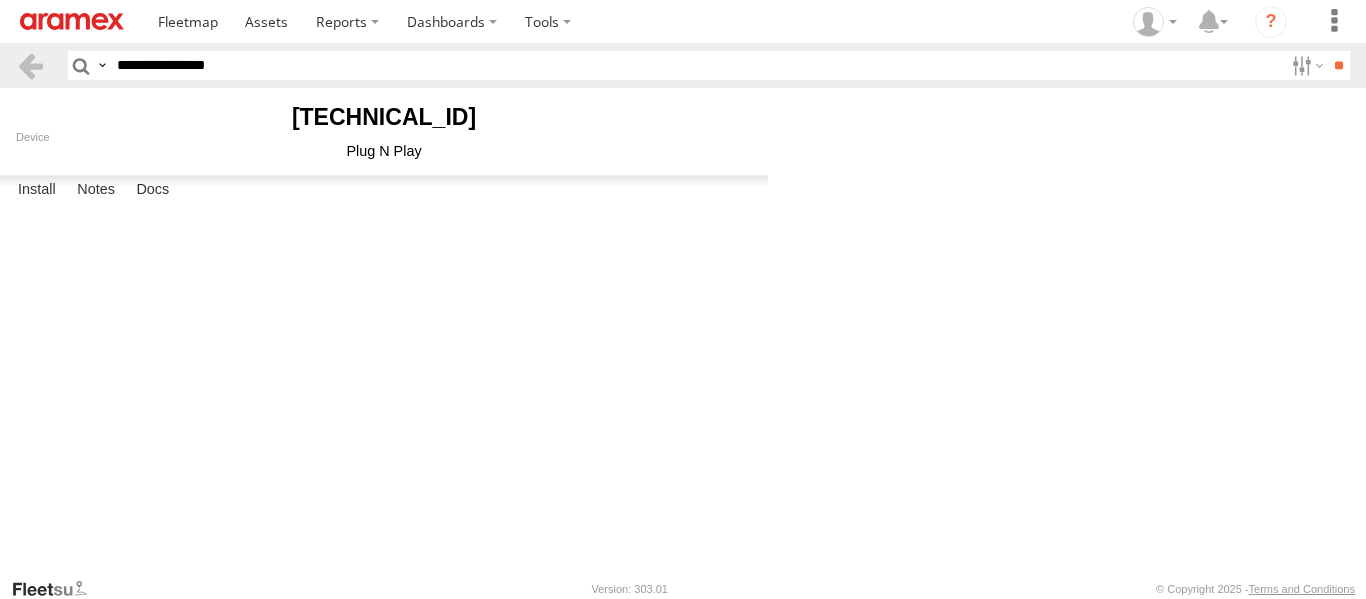 scroll, scrollTop: 0, scrollLeft: 0, axis: both 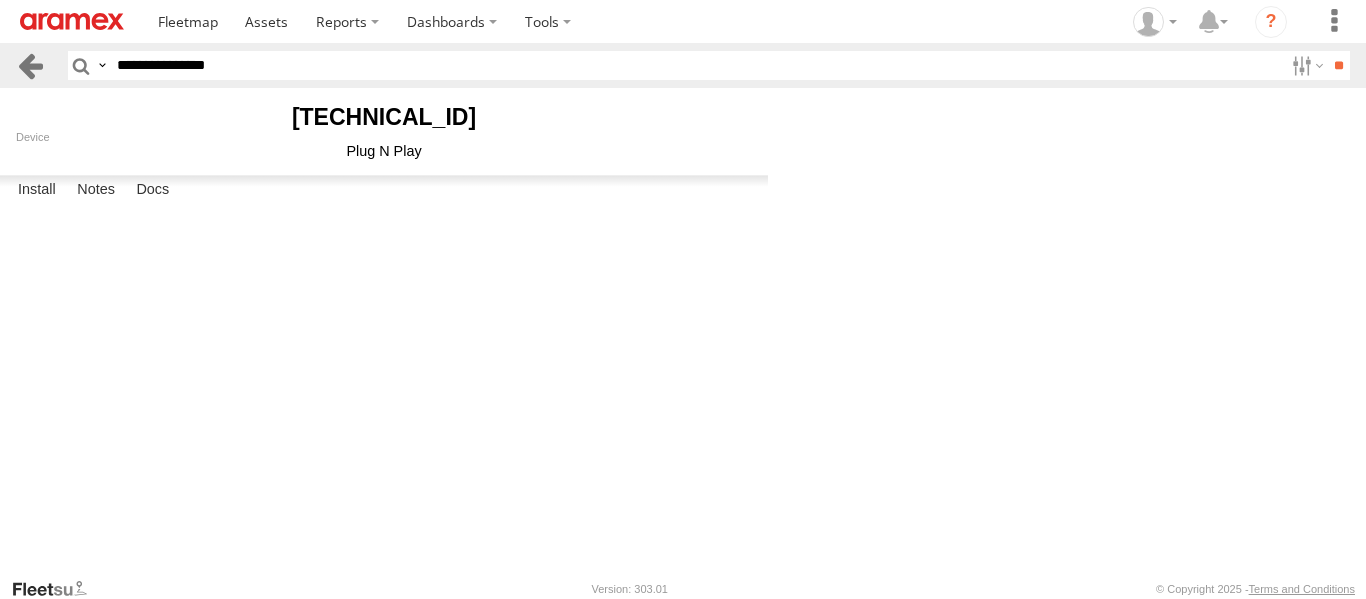 click at bounding box center (30, 65) 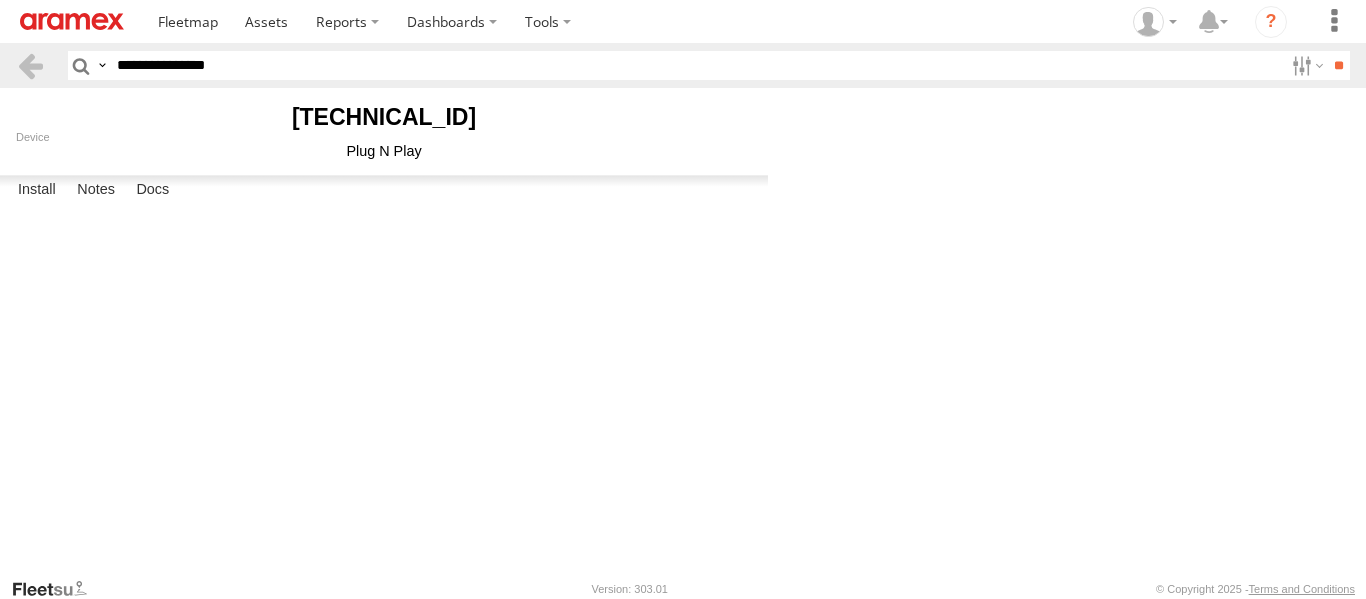 scroll, scrollTop: 0, scrollLeft: 0, axis: both 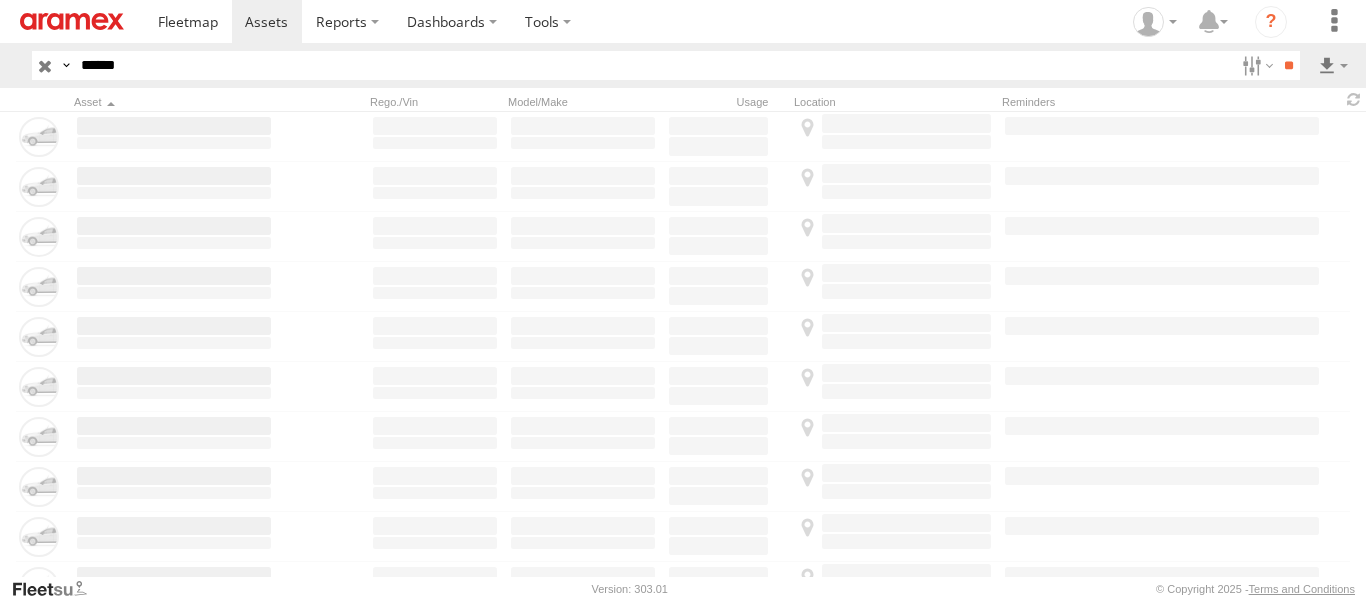 drag, startPoint x: 213, startPoint y: 66, endPoint x: 37, endPoint y: 66, distance: 176 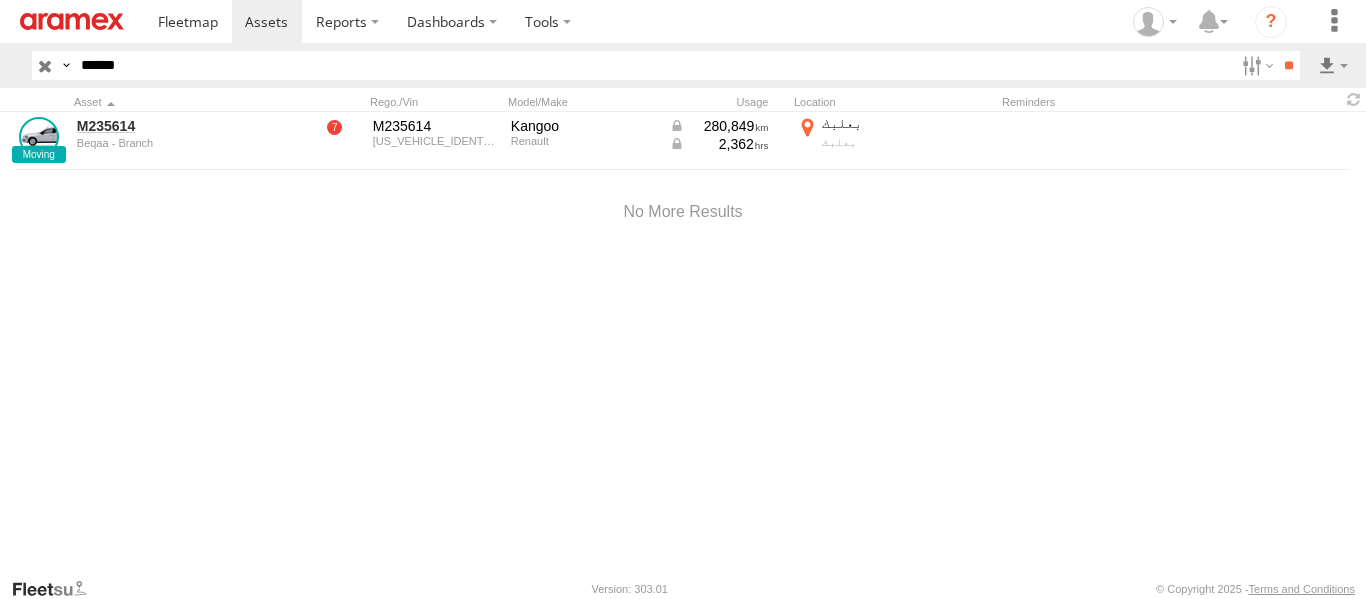 type on "******" 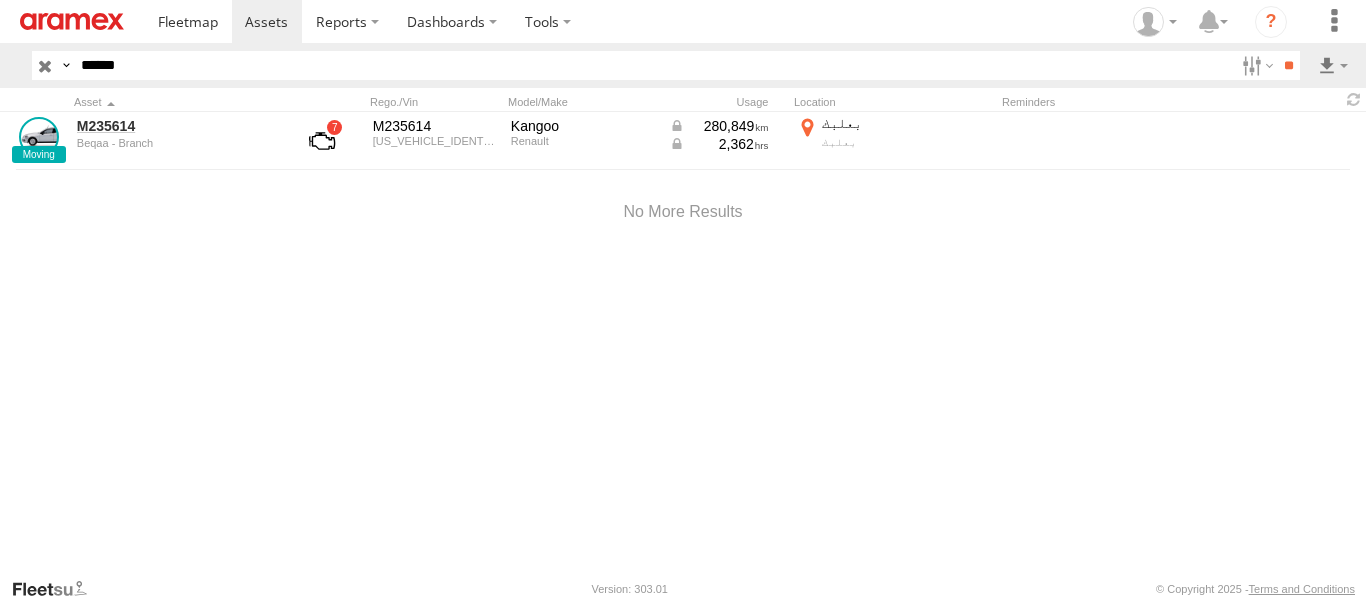click on "**" at bounding box center [1288, 65] 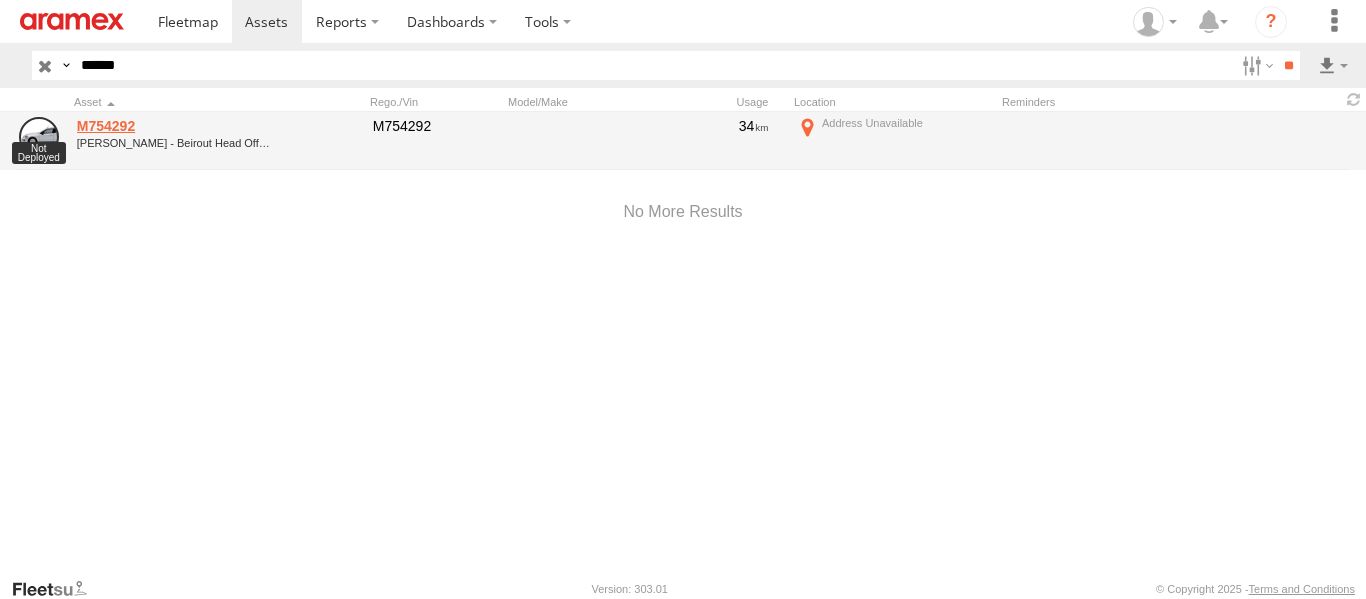 click on "M754292" at bounding box center (174, 126) 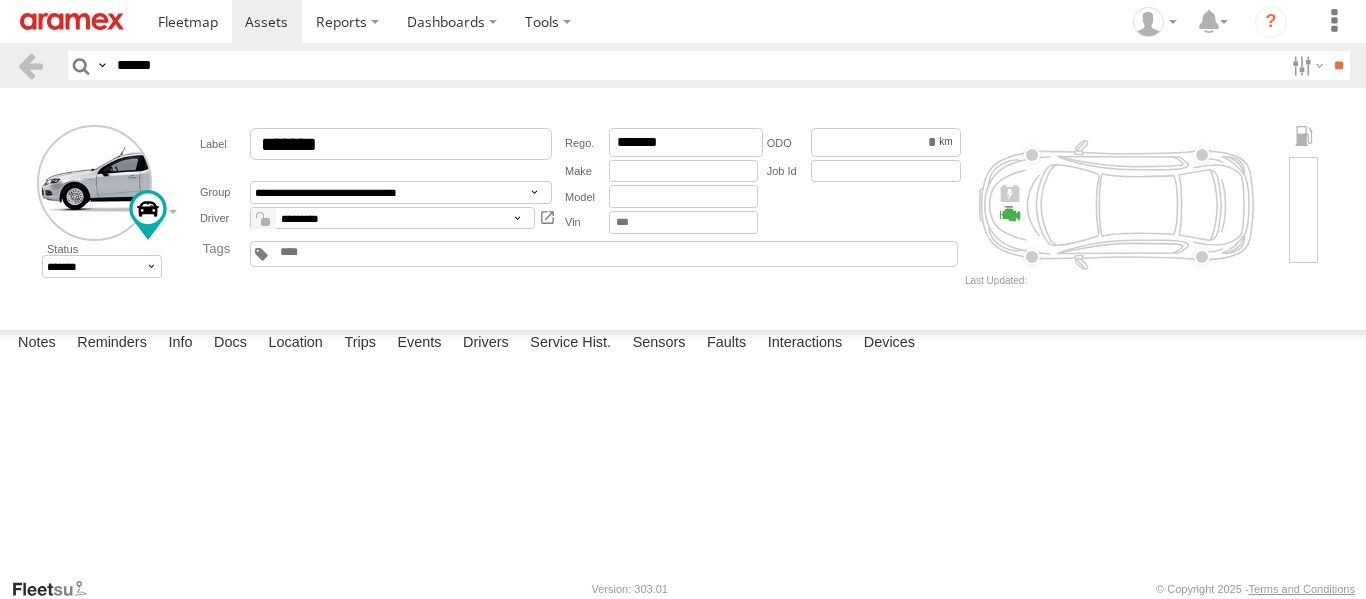 scroll, scrollTop: 0, scrollLeft: 0, axis: both 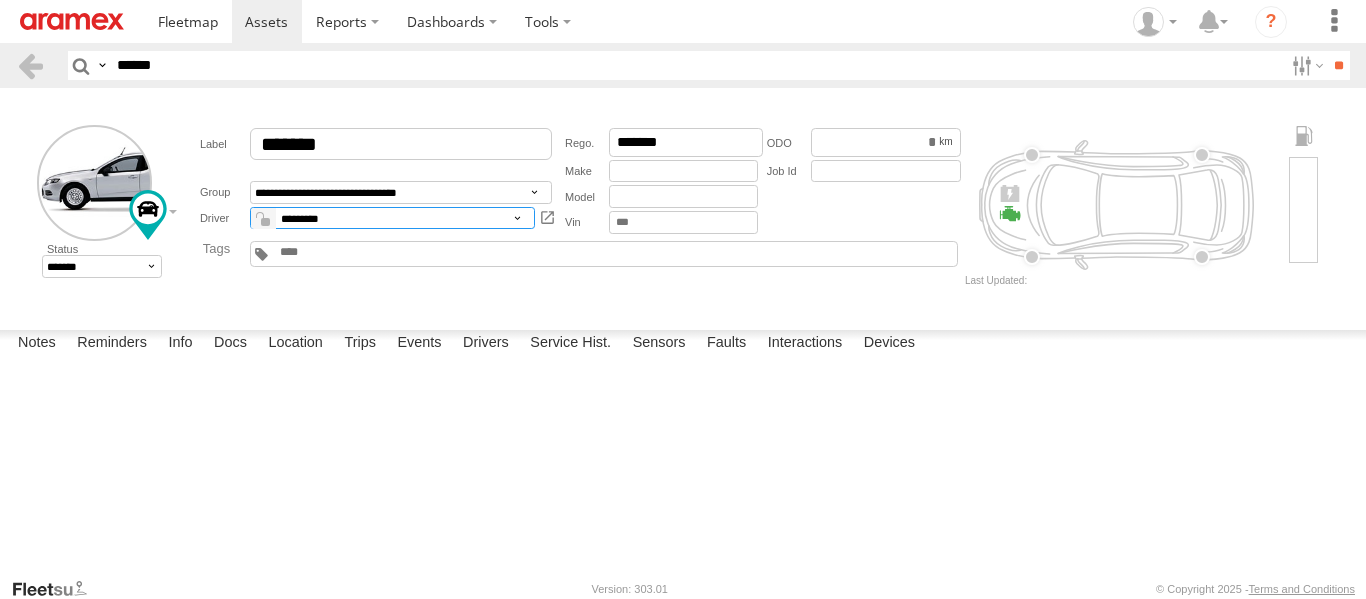 click on "**********" at bounding box center [392, 218] 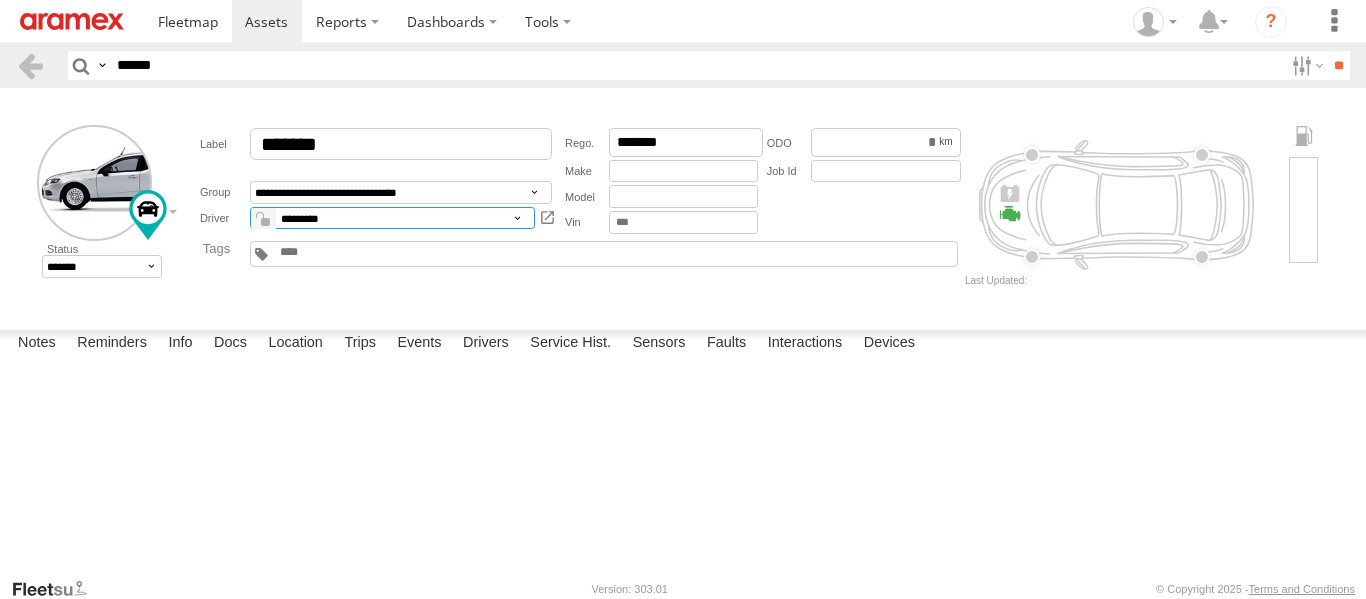 select on "*****" 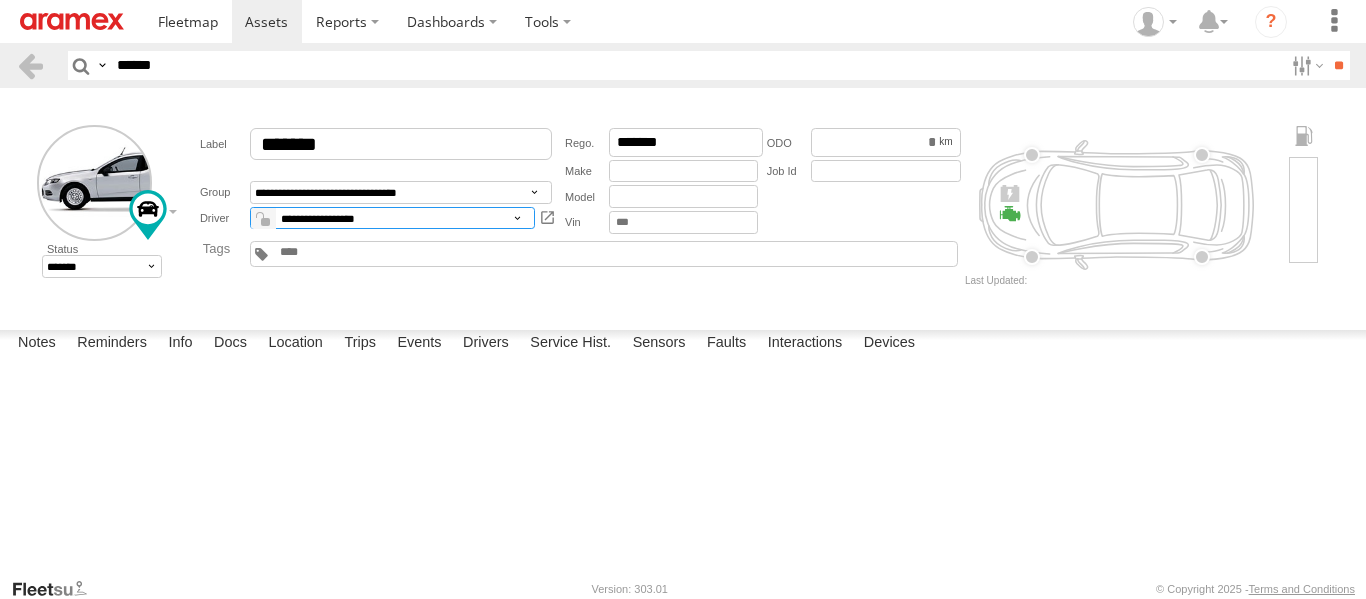 click on "**********" at bounding box center (392, 218) 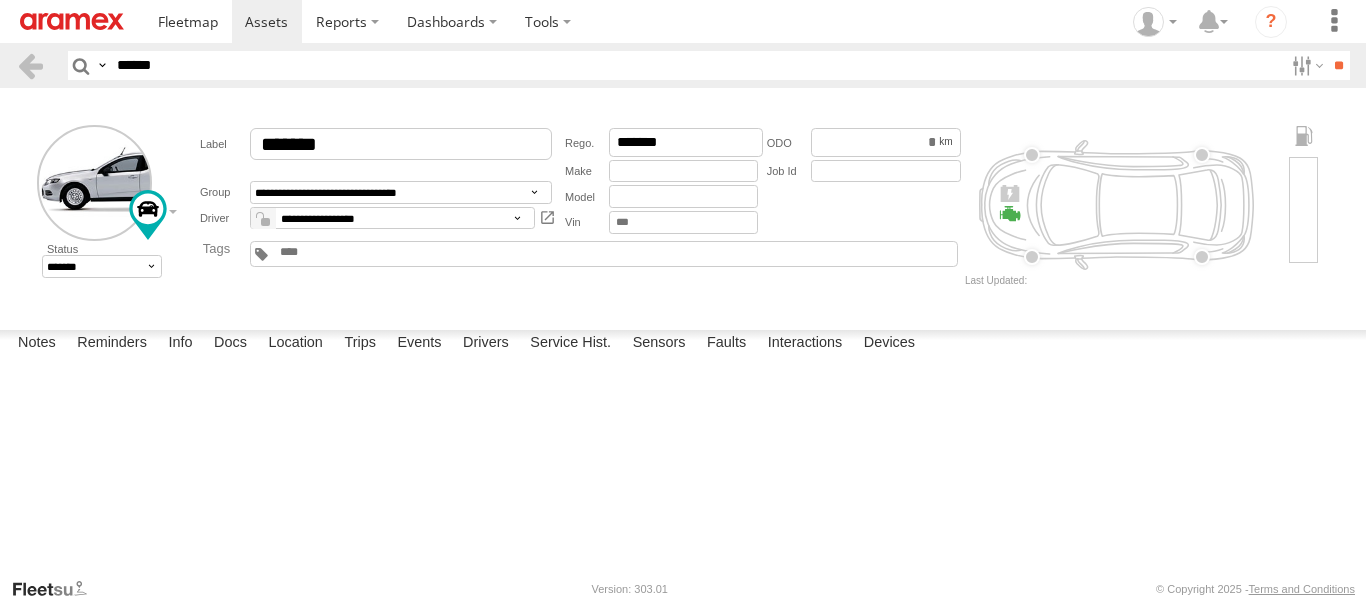 click at bounding box center (326, 252) 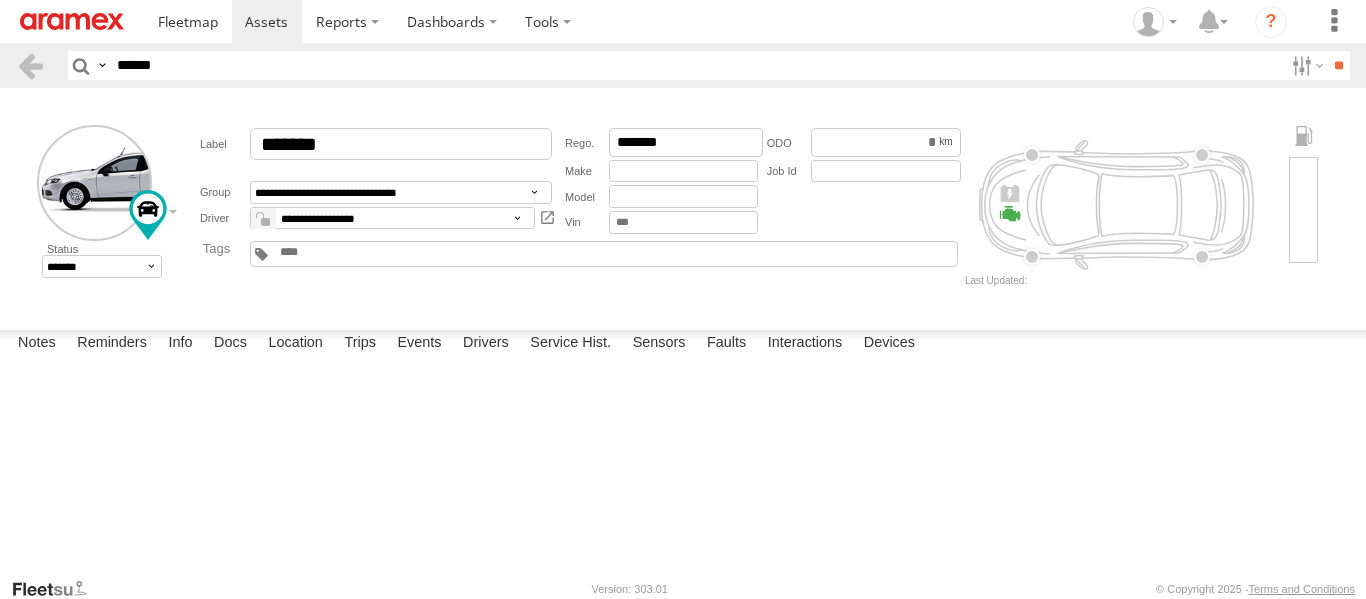 type 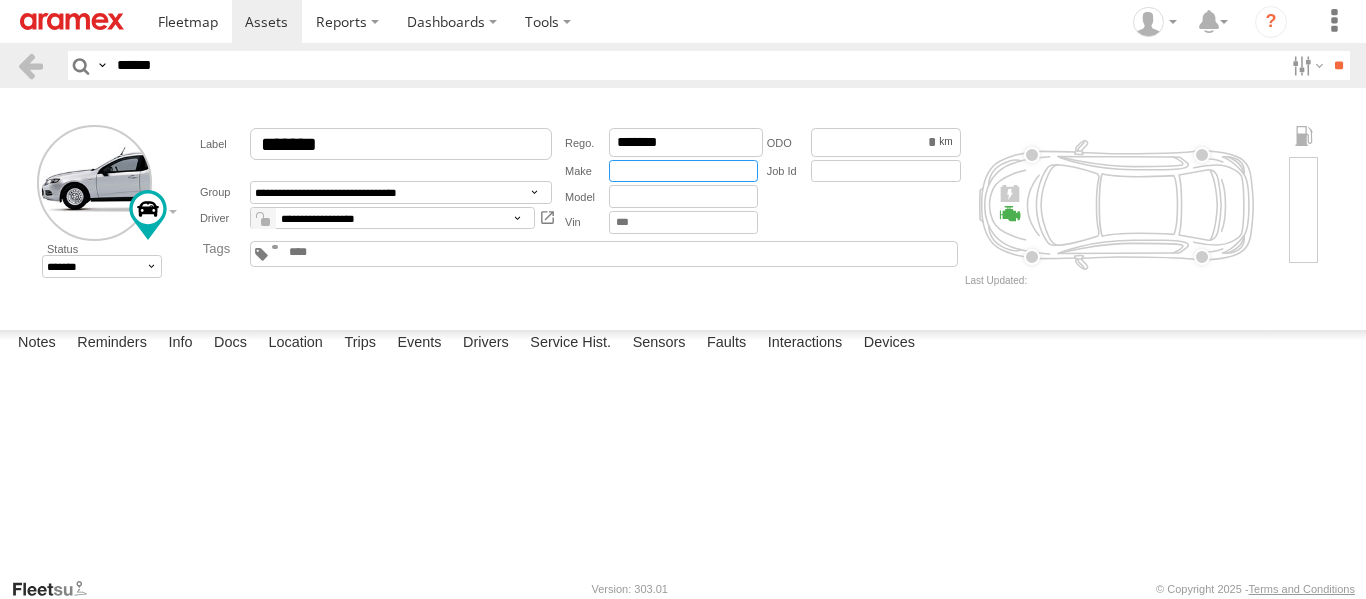 click at bounding box center [683, 171] 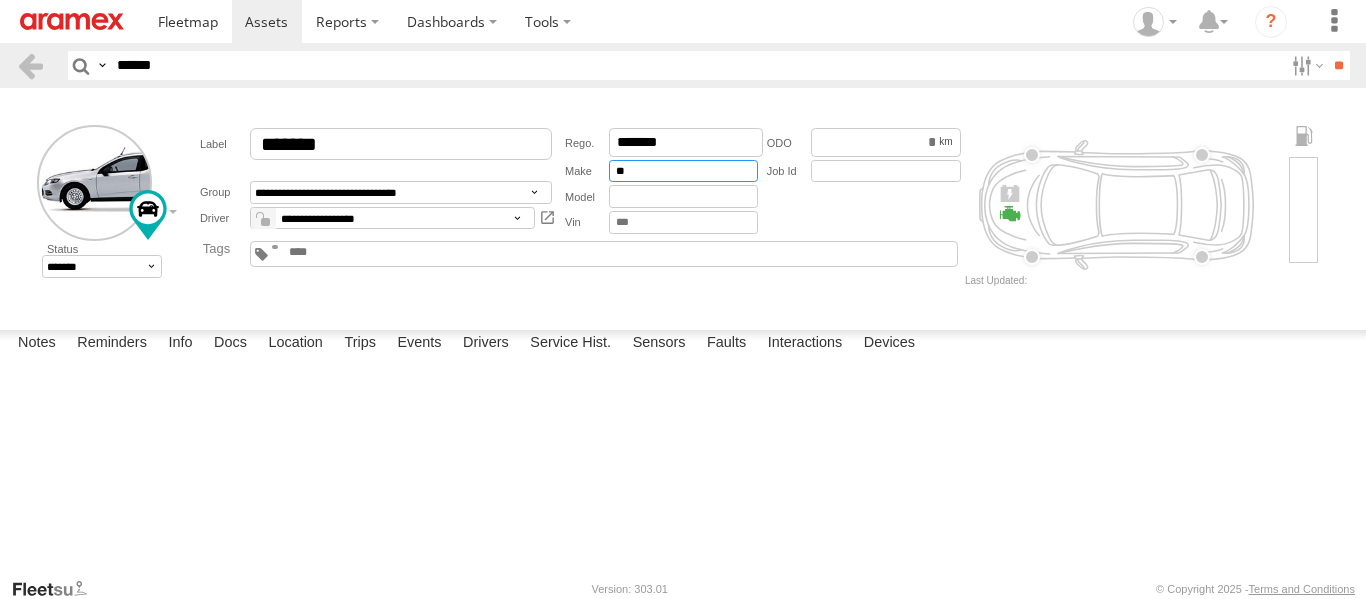 type on "*" 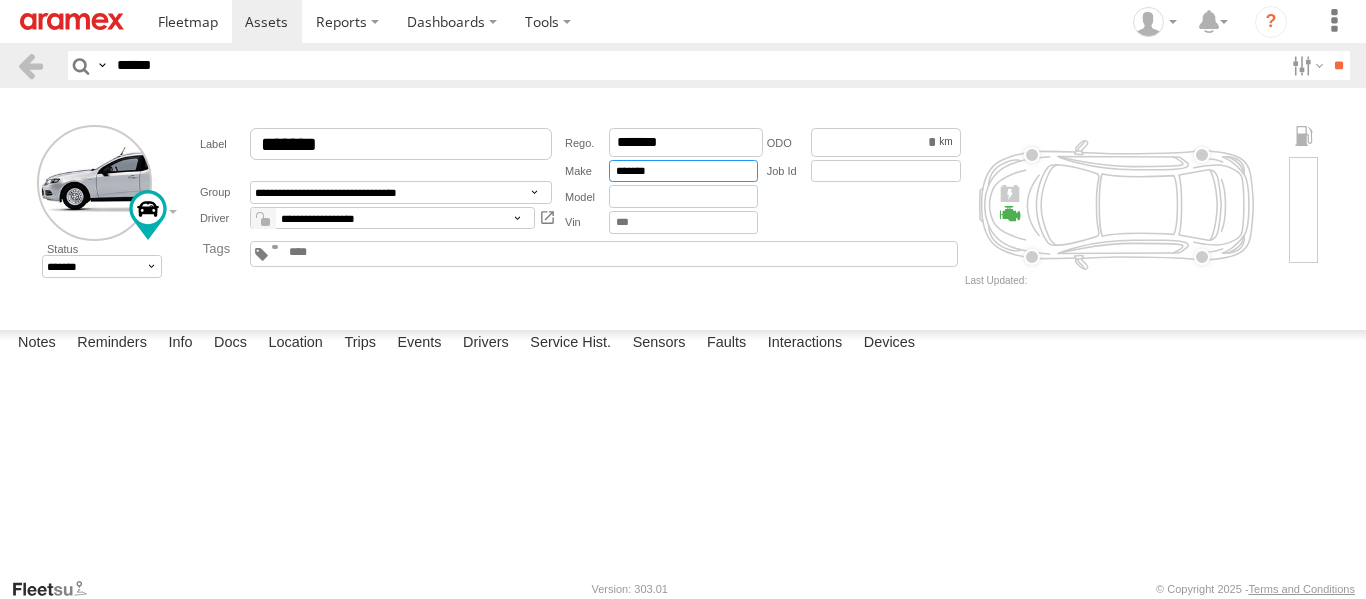 type on "*******" 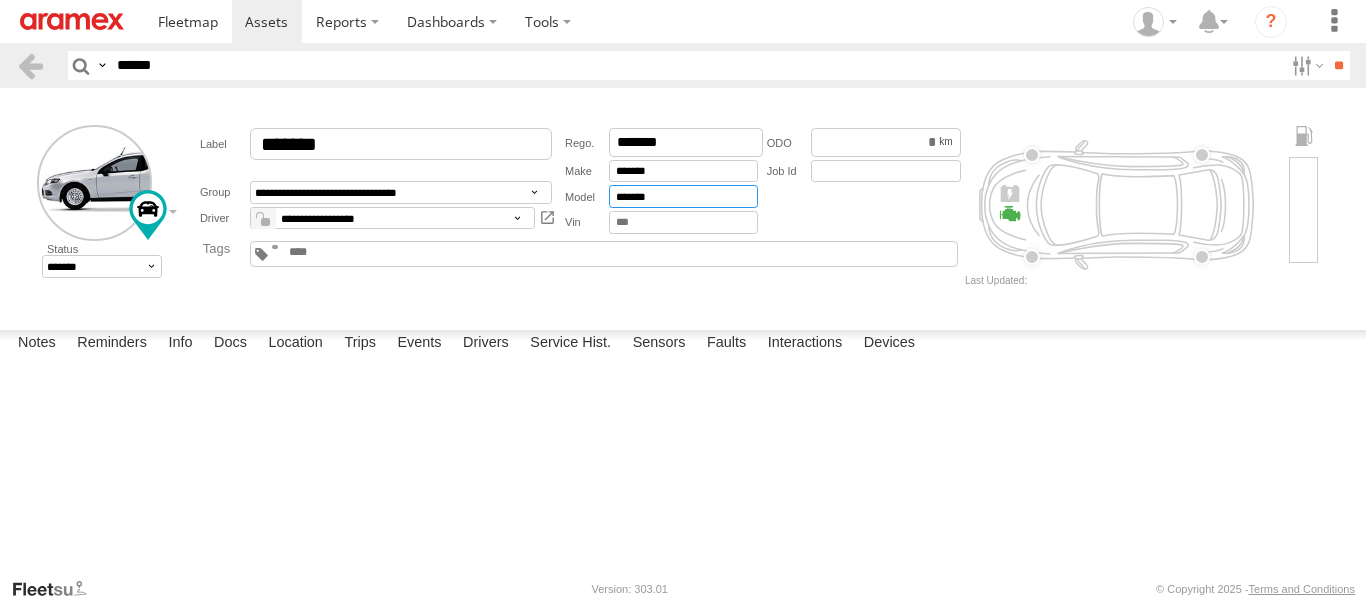 type on "*******" 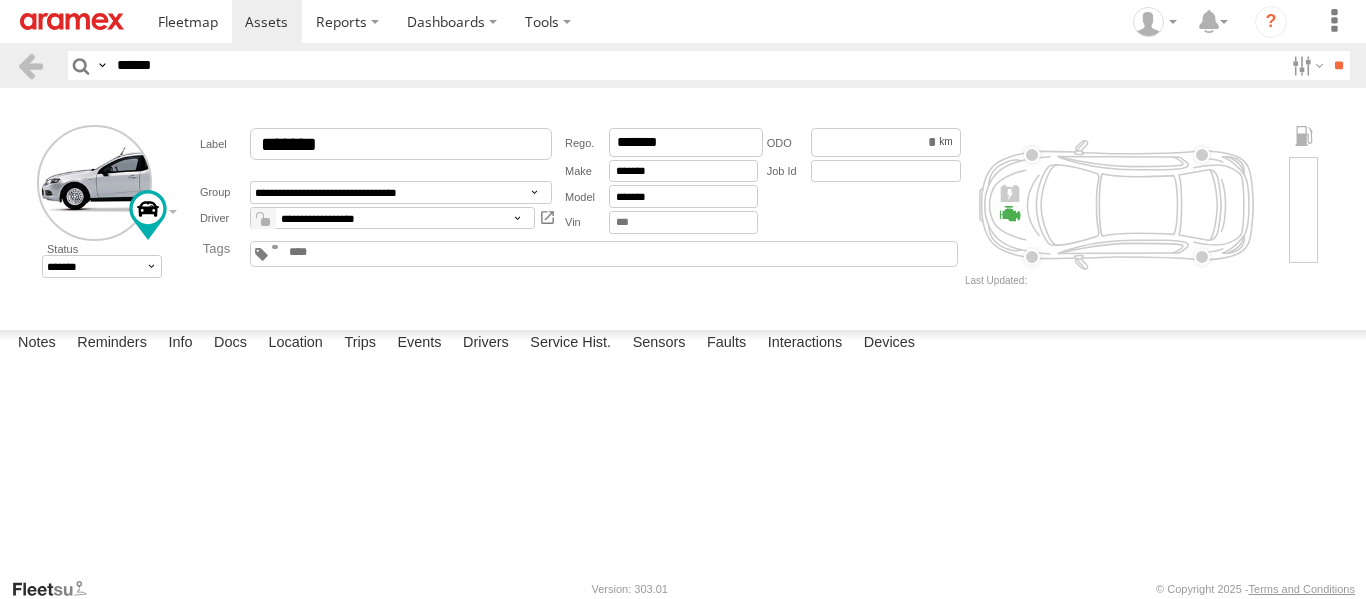 click on "*****" at bounding box center [863, 180] 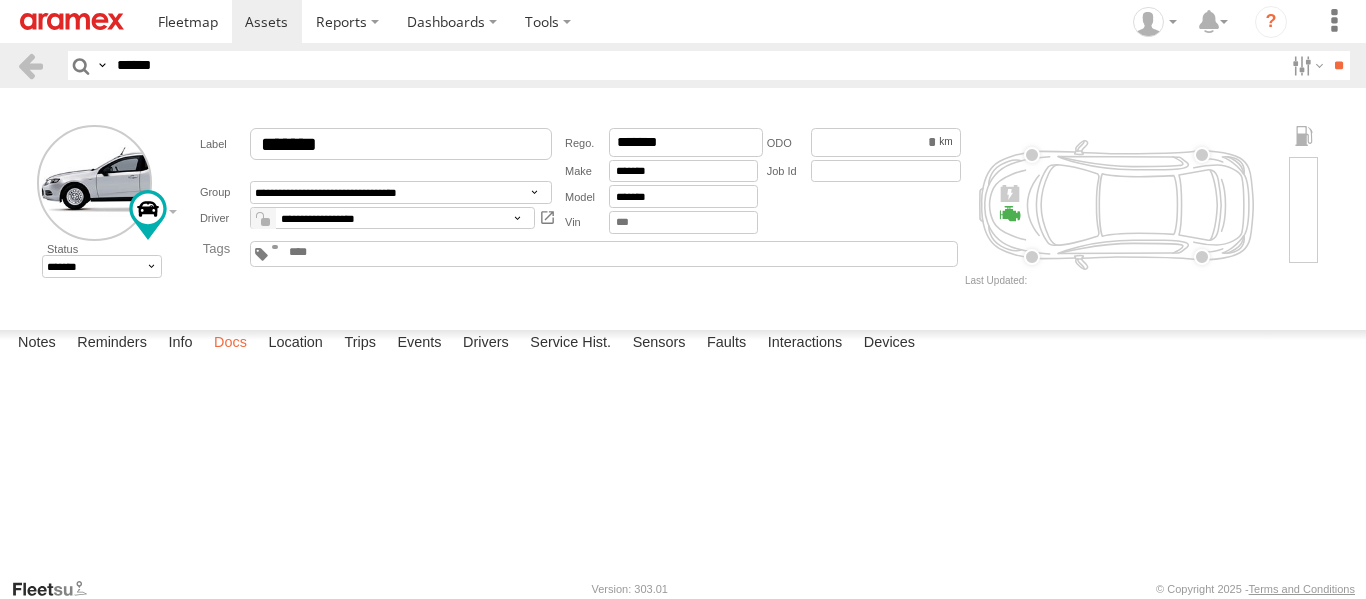 click on "Docs" at bounding box center [230, 344] 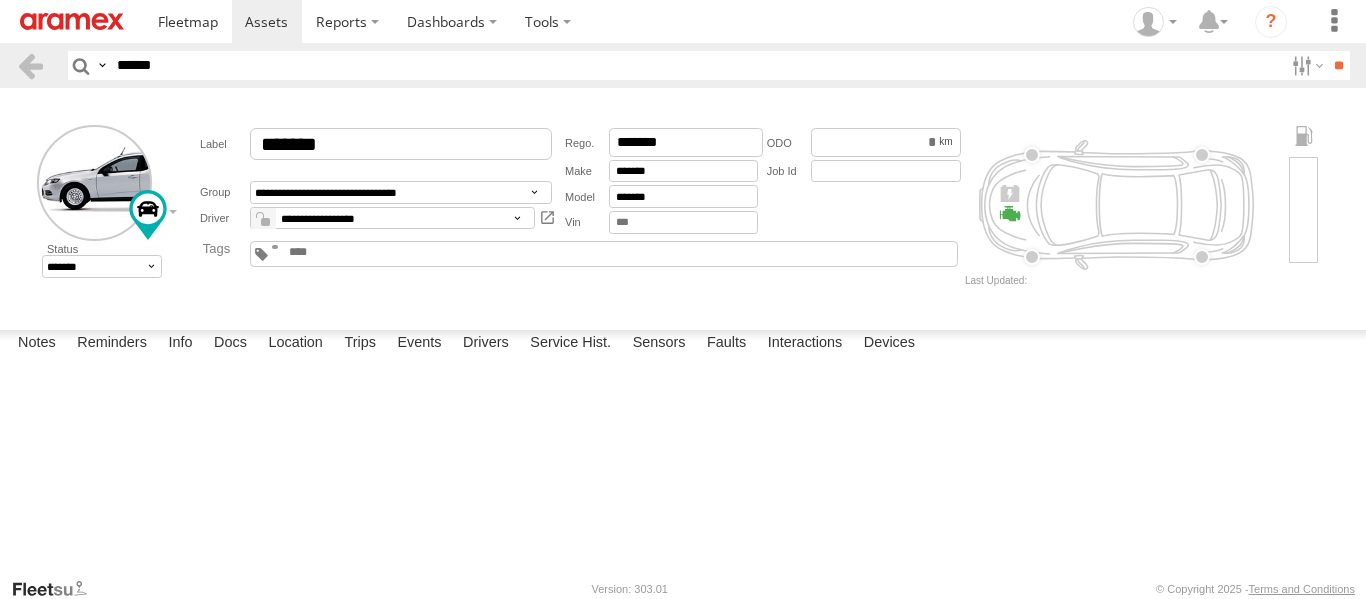 click at bounding box center [0, 0] 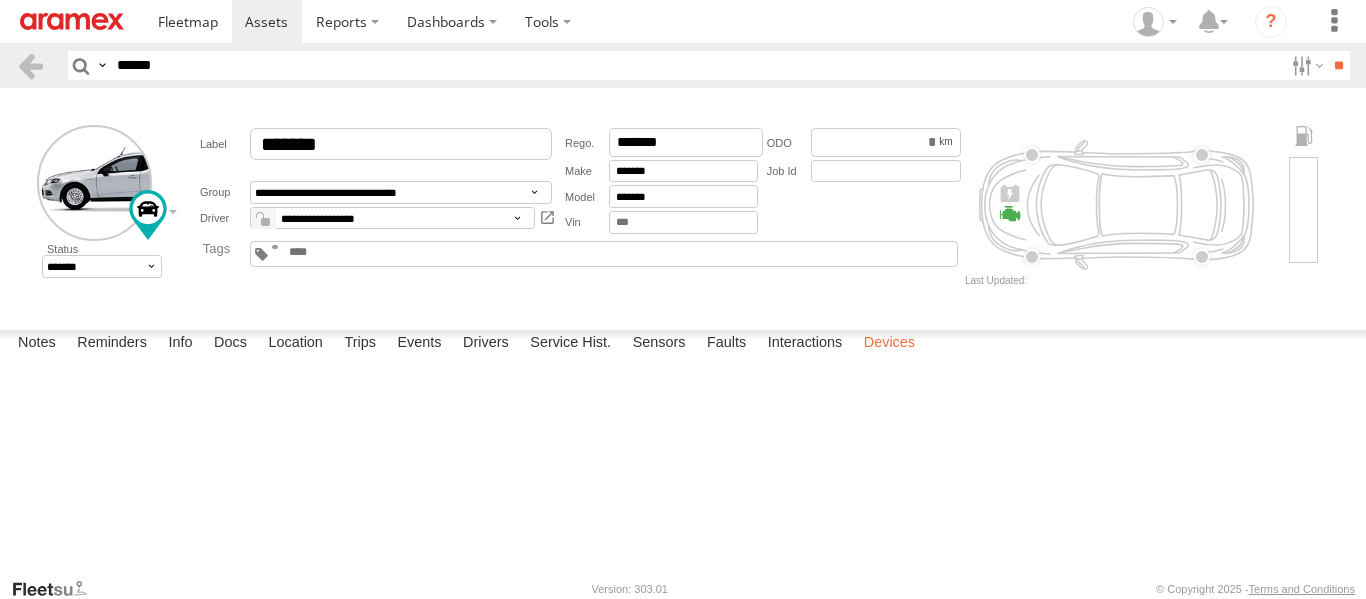 click on "Devices" at bounding box center (889, 344) 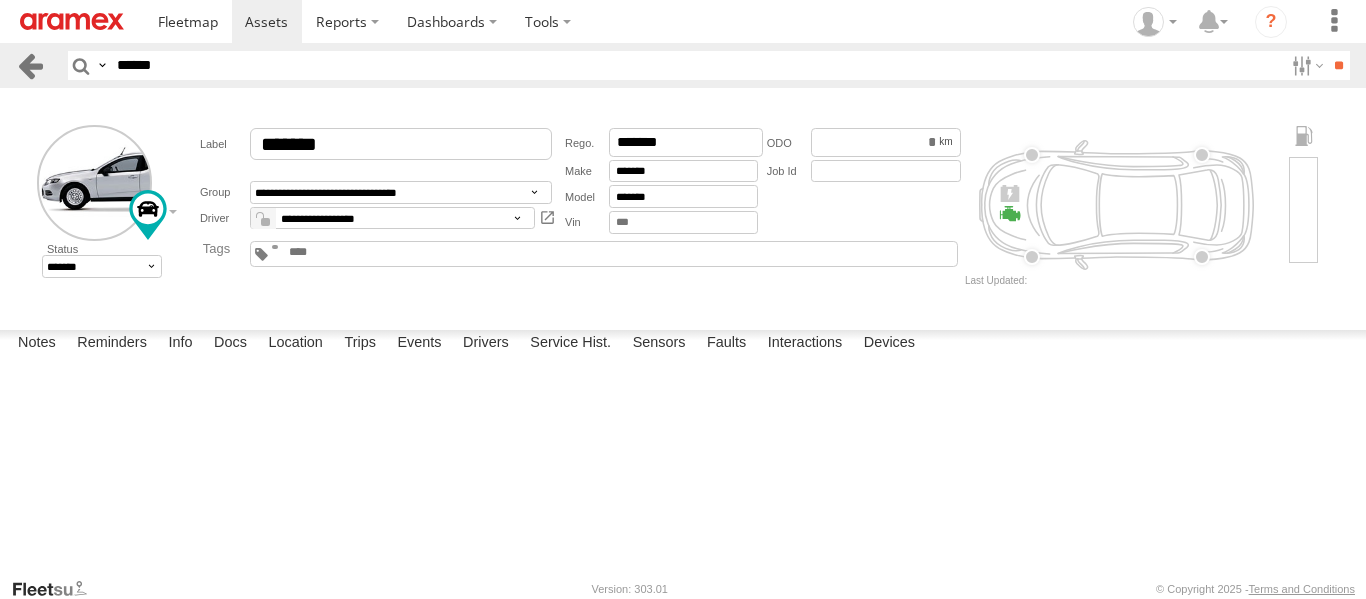 click at bounding box center [30, 65] 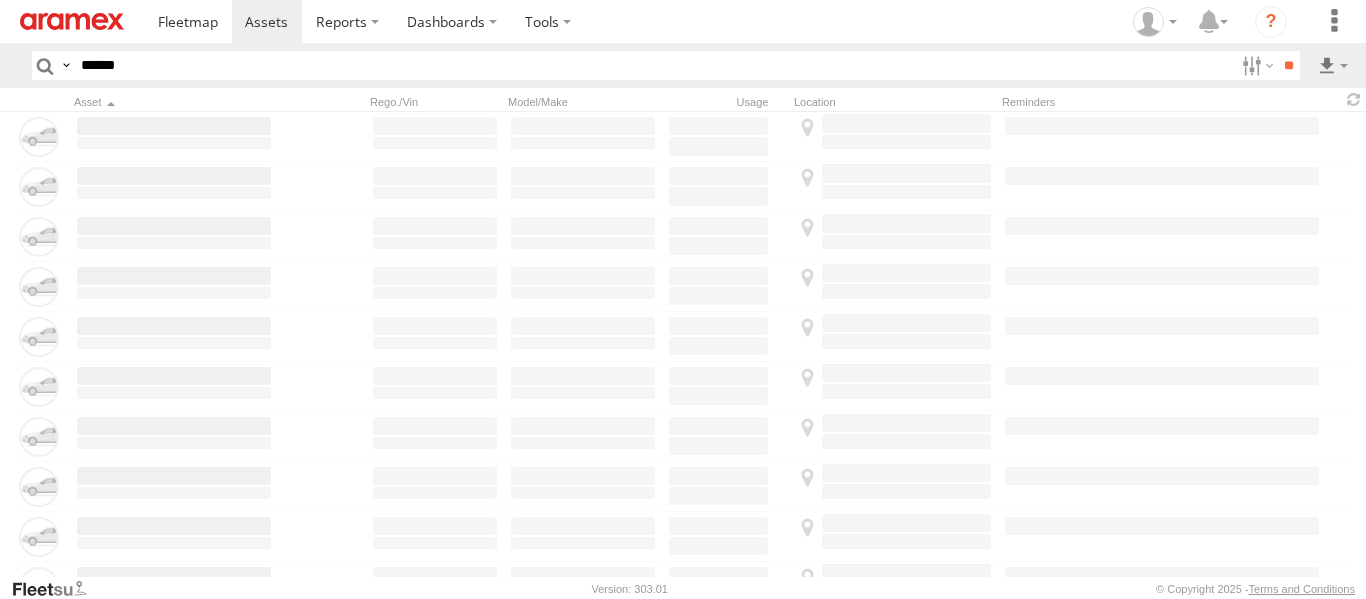 scroll, scrollTop: 0, scrollLeft: 0, axis: both 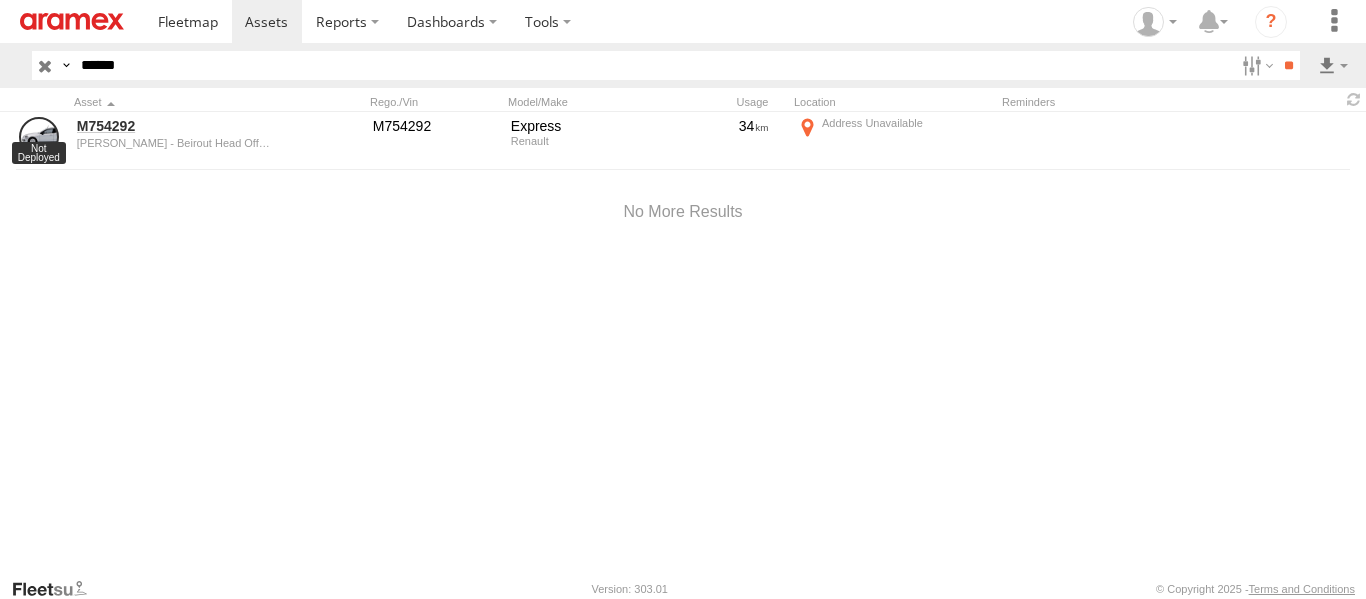 click at bounding box center (45, 65) 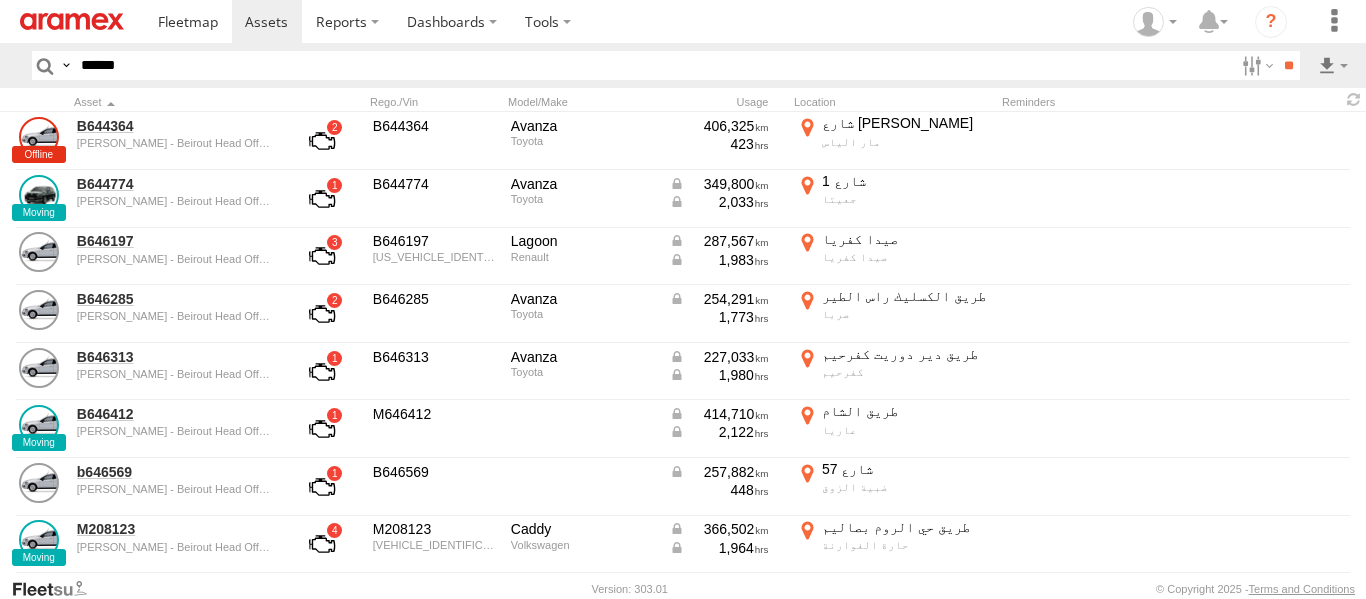 click on "******" at bounding box center (653, 65) 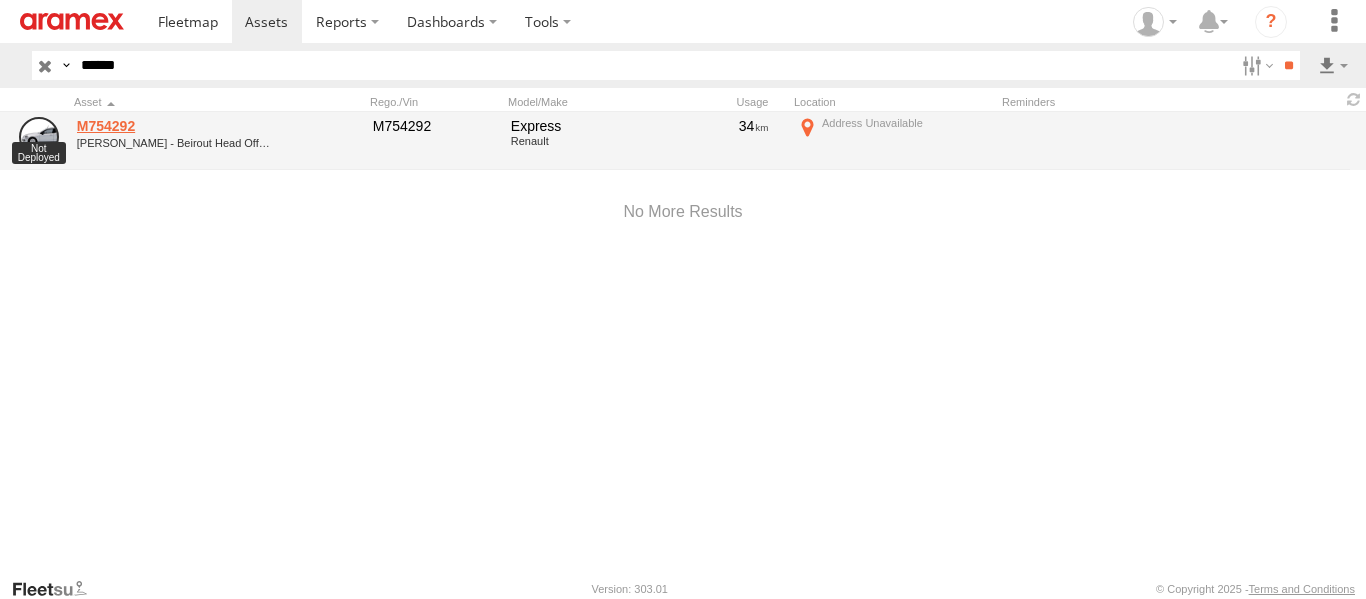 click on "M754292" at bounding box center (174, 126) 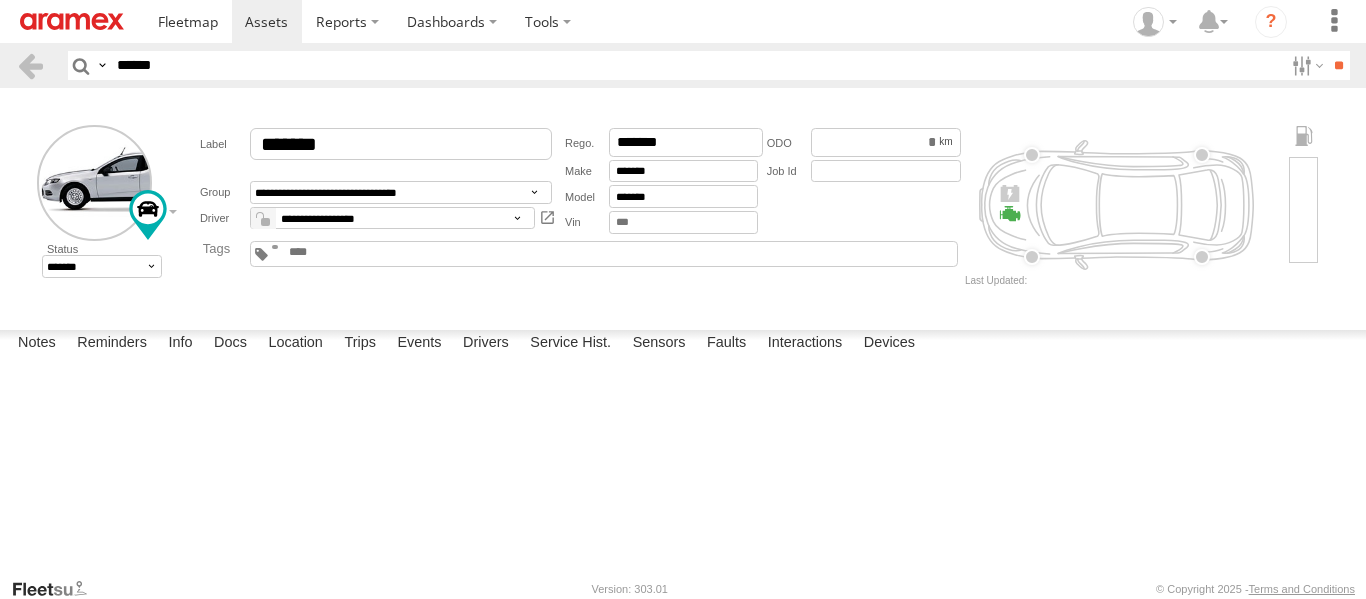 scroll, scrollTop: 0, scrollLeft: 0, axis: both 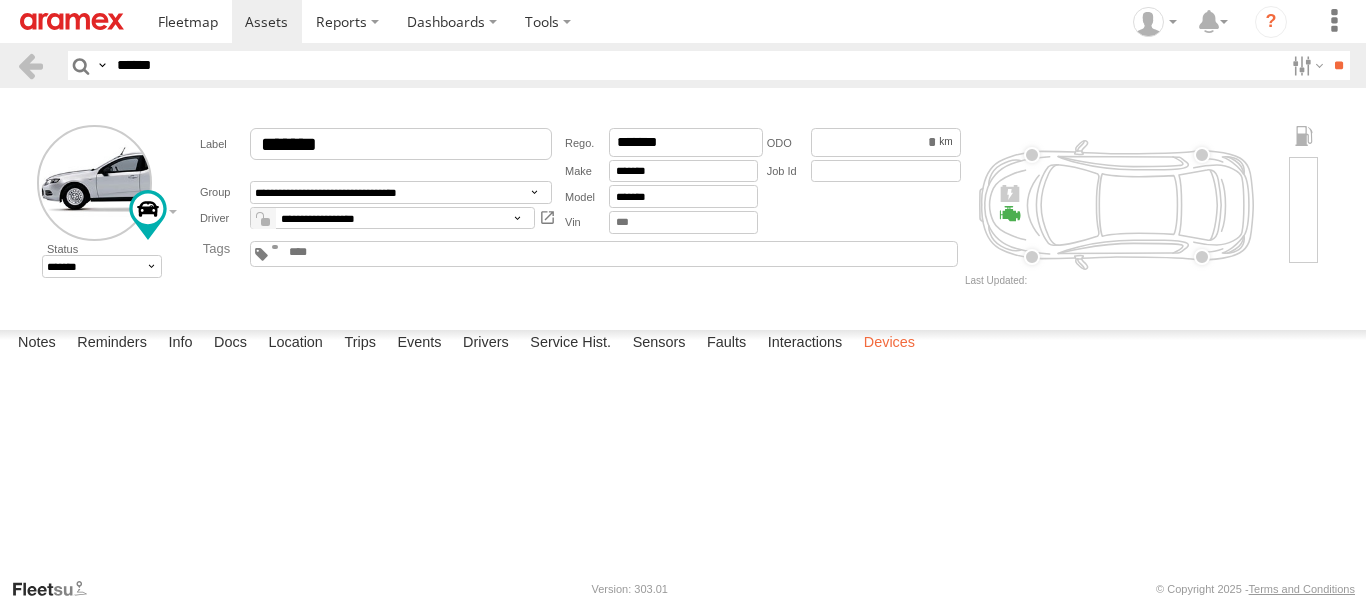 click on "Devices" at bounding box center [889, 344] 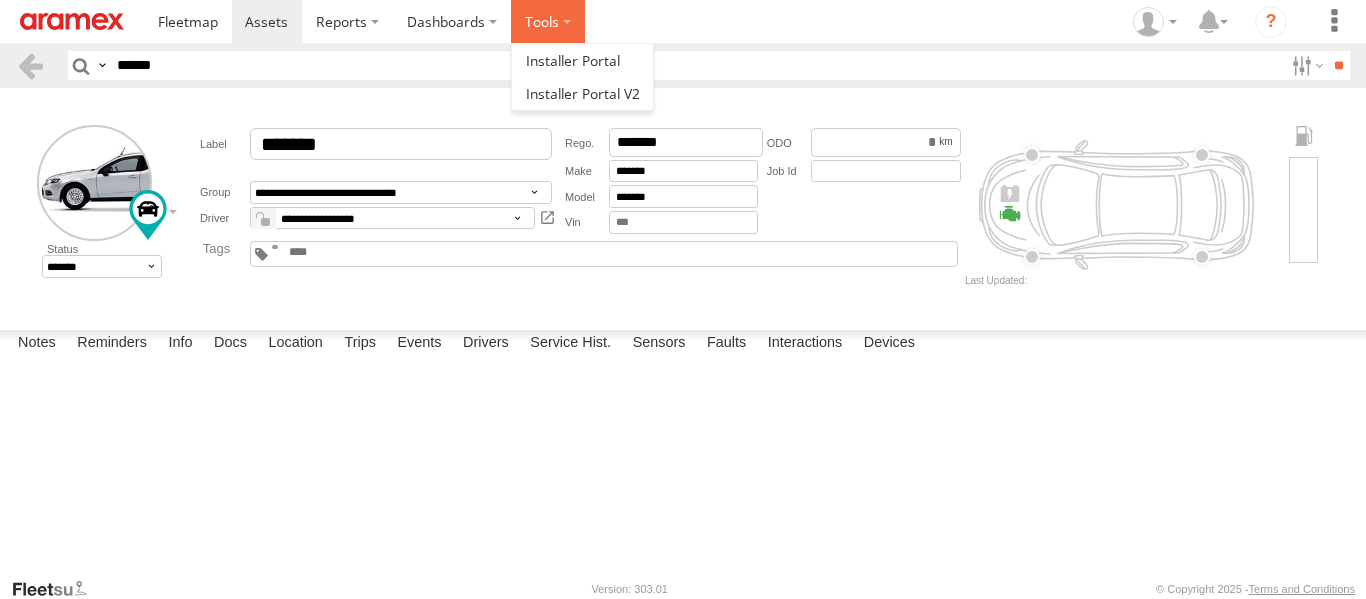 click at bounding box center (548, 21) 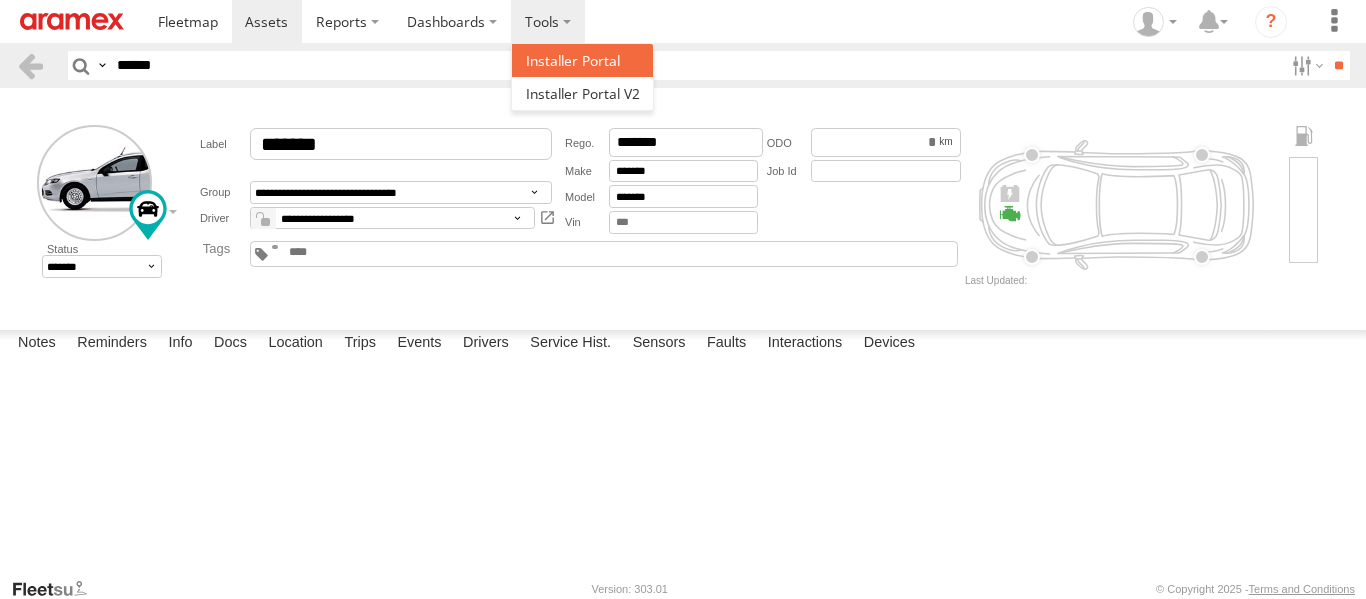 click at bounding box center [573, 60] 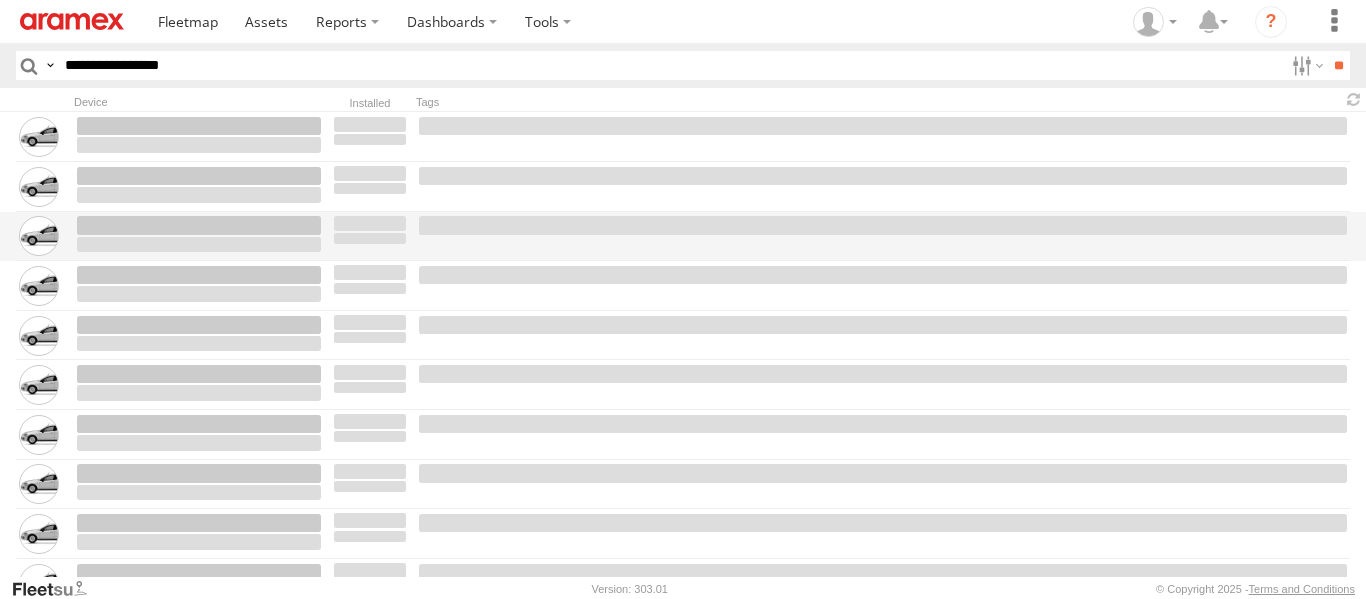 scroll, scrollTop: 0, scrollLeft: 0, axis: both 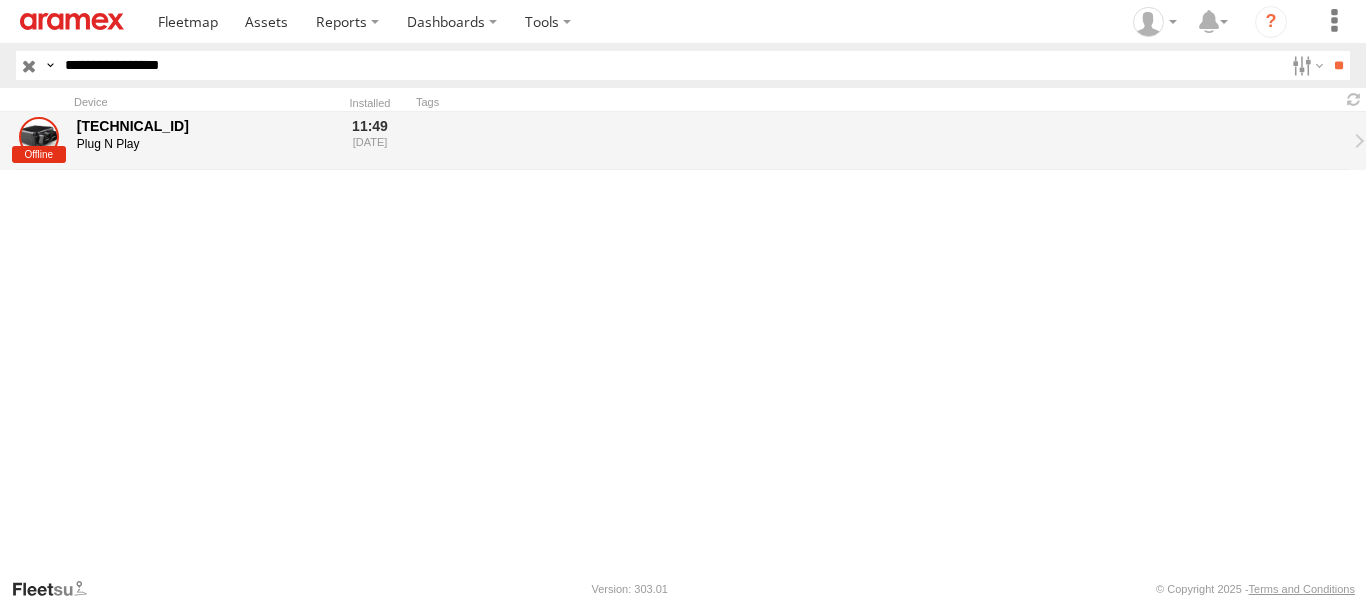 click on "[TECHNICAL_ID]" at bounding box center [199, 126] 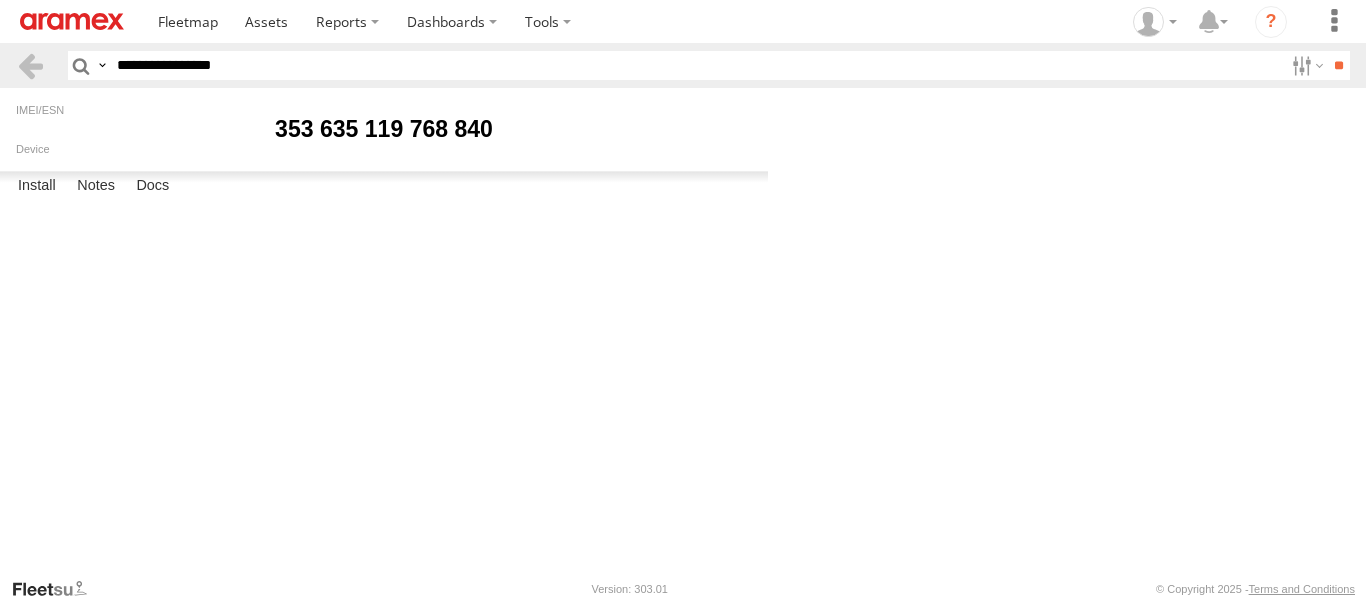 scroll, scrollTop: 0, scrollLeft: 0, axis: both 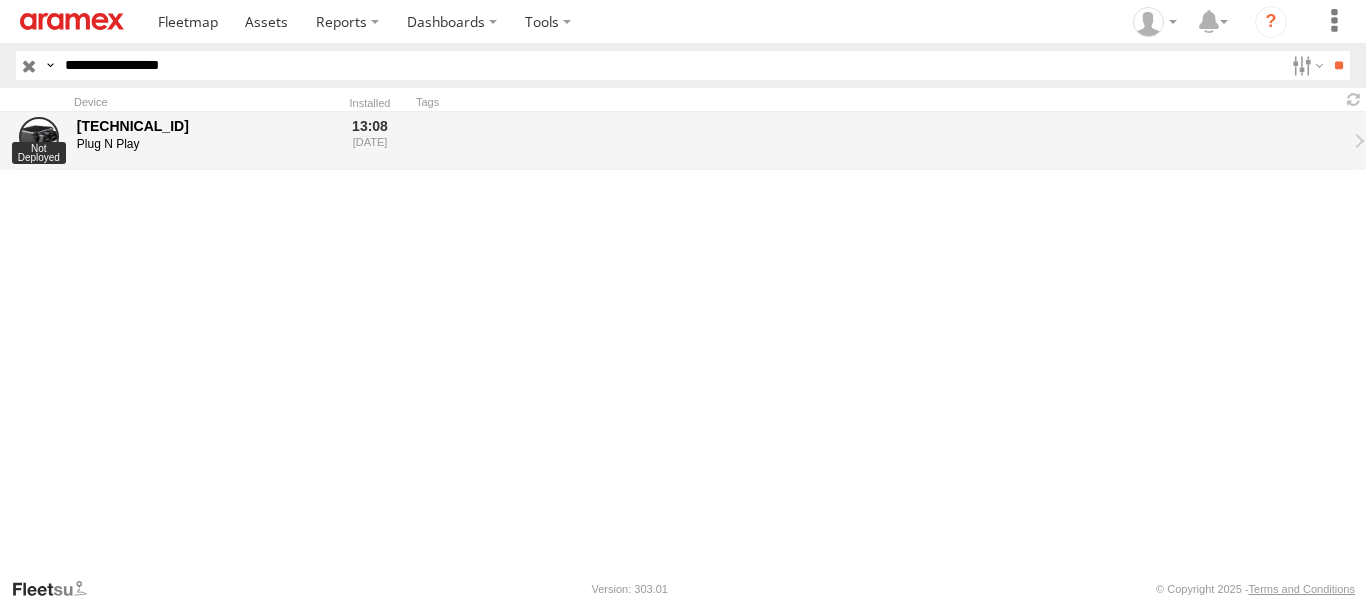 click on "[TECHNICAL_ID]" at bounding box center [199, 126] 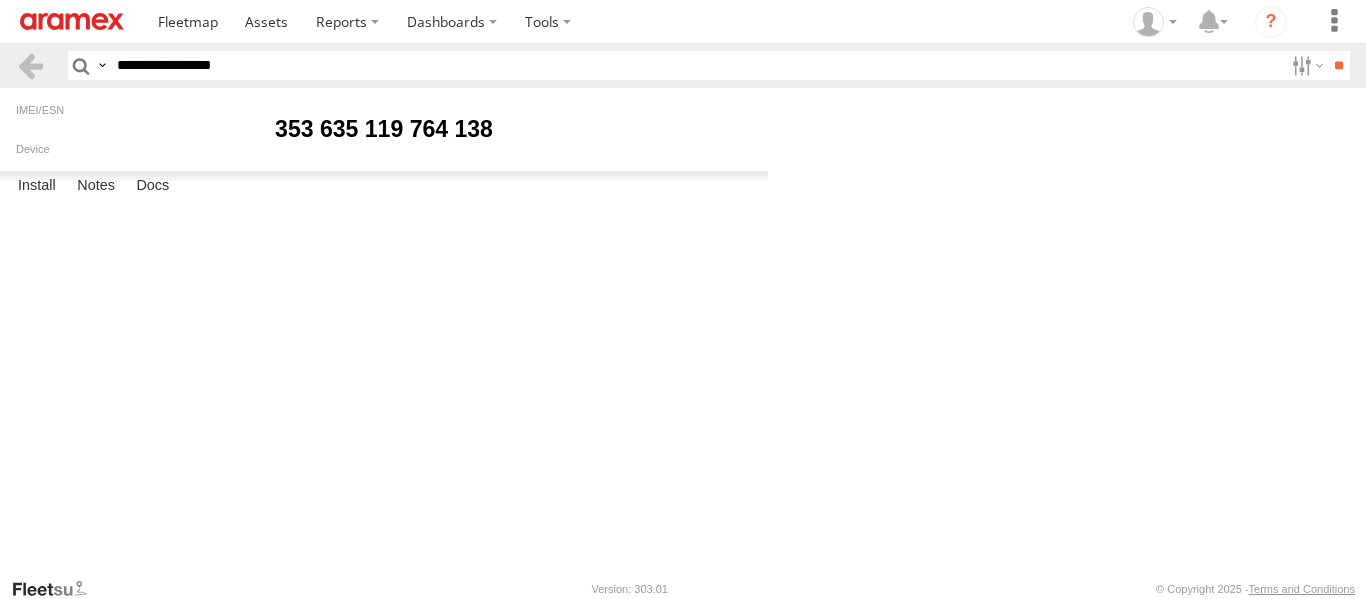 scroll, scrollTop: 0, scrollLeft: 0, axis: both 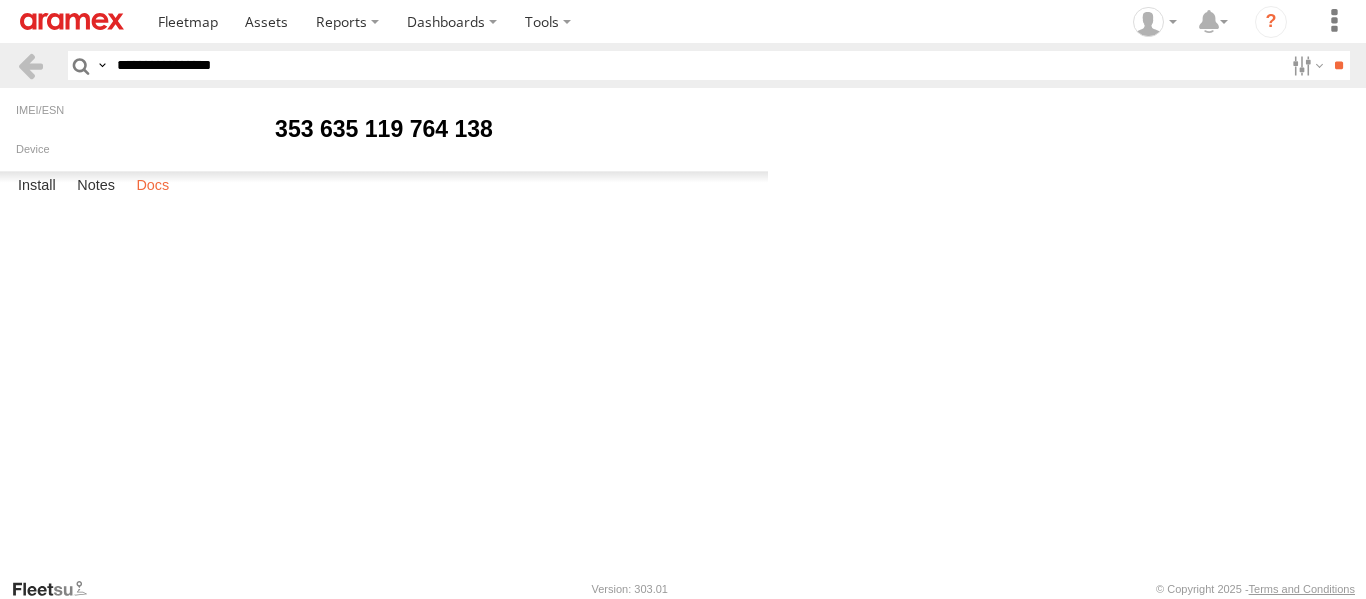 click on "Docs" at bounding box center [152, 186] 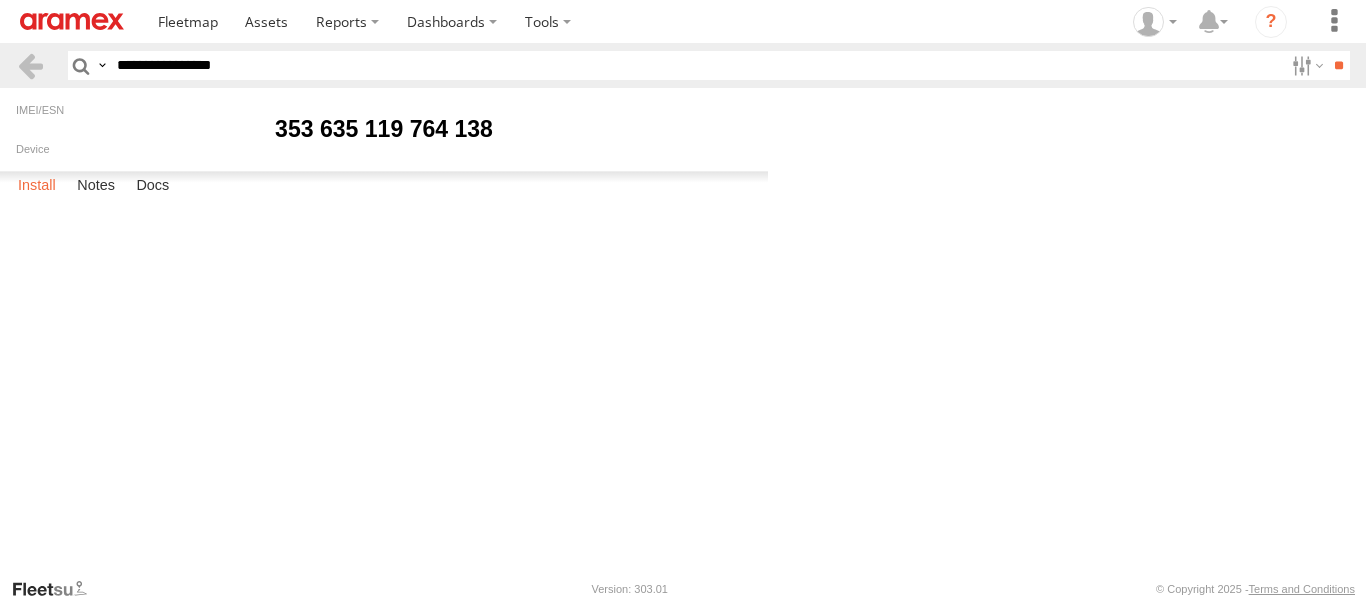 click on "Install" at bounding box center (37, 186) 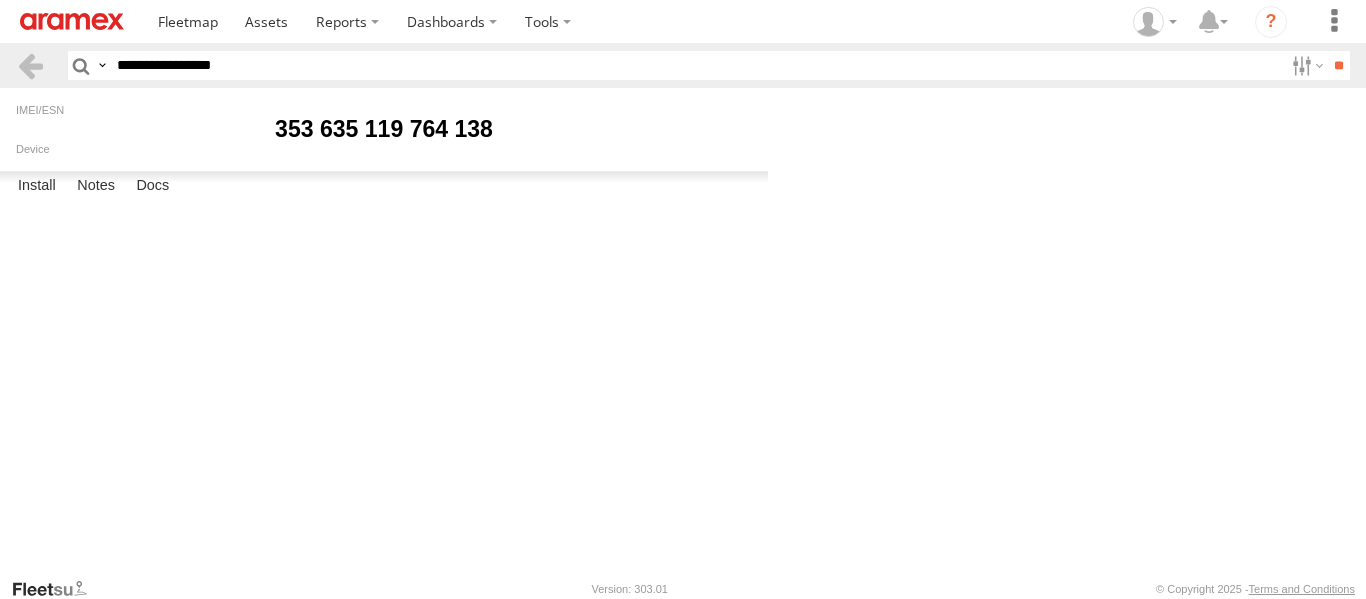 click at bounding box center [0, 0] 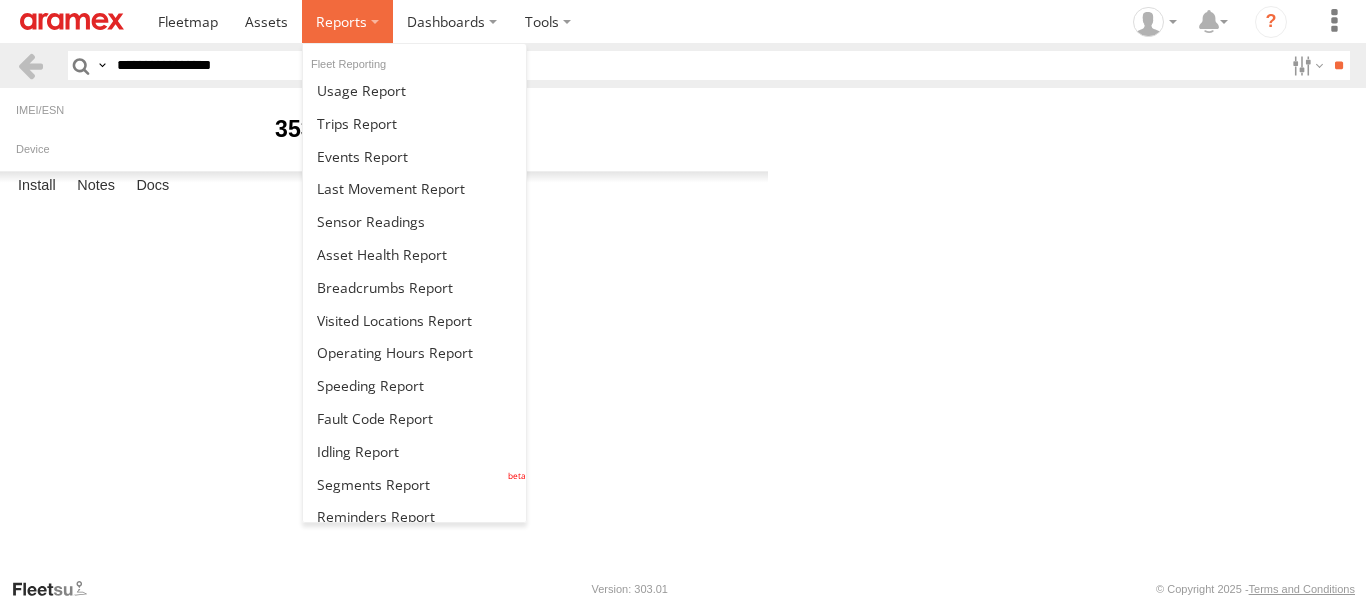 click at bounding box center (341, 21) 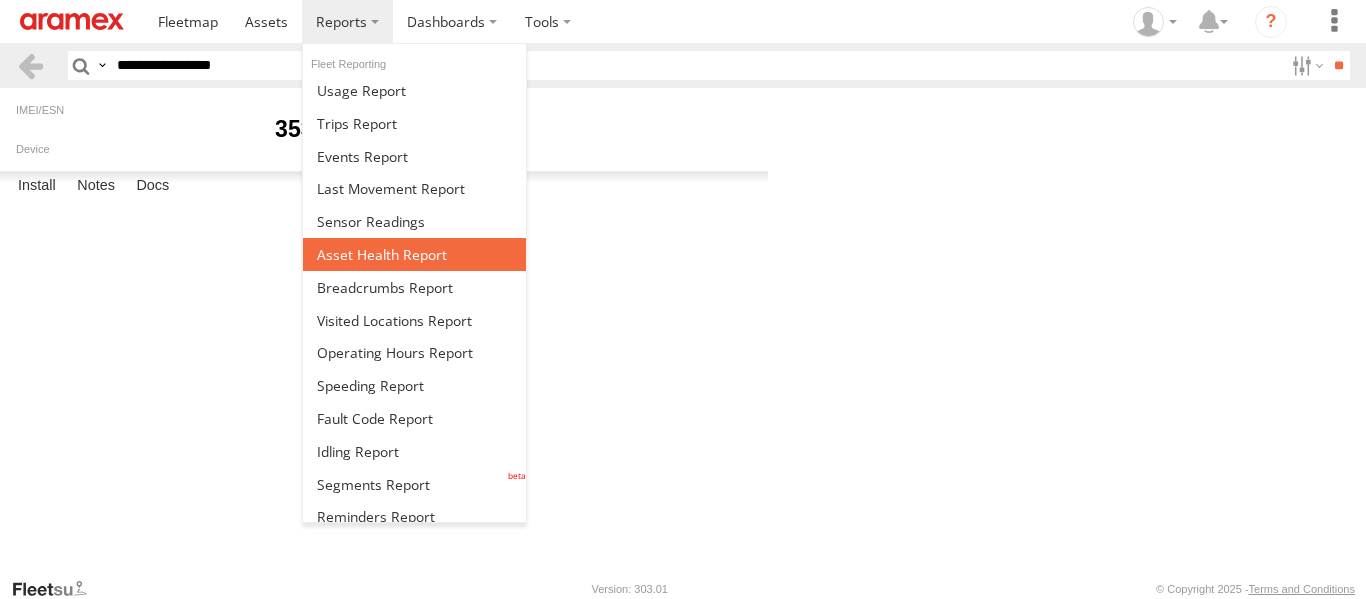 click at bounding box center [382, 254] 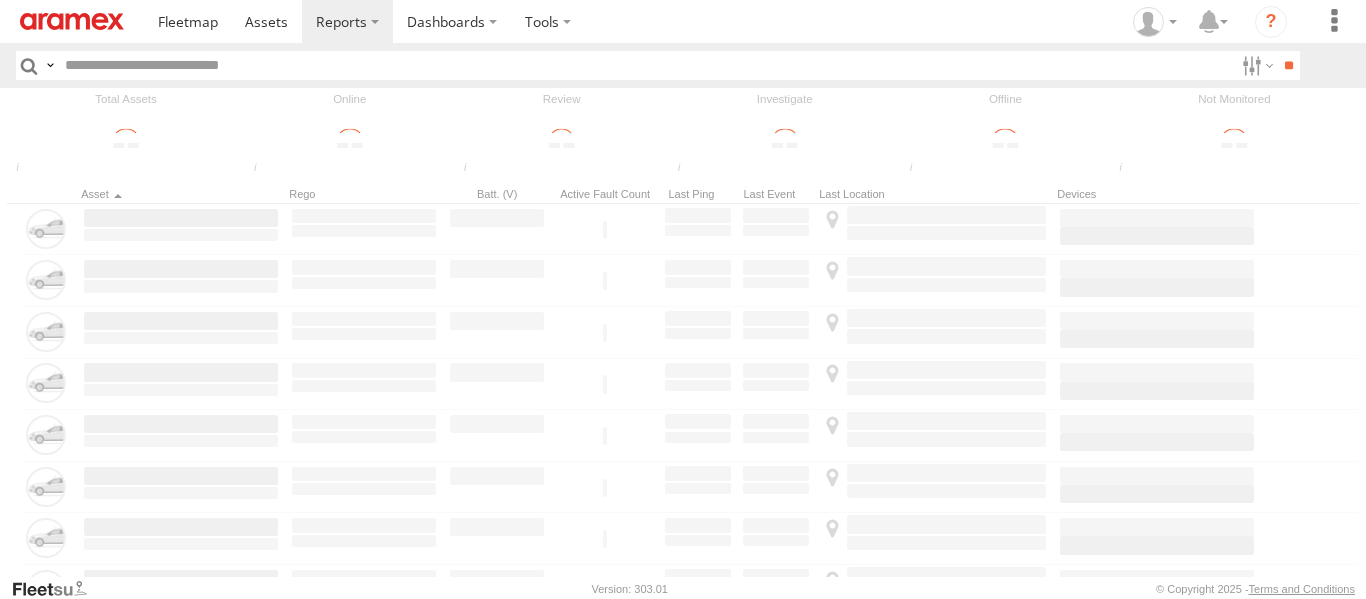 scroll, scrollTop: 0, scrollLeft: 0, axis: both 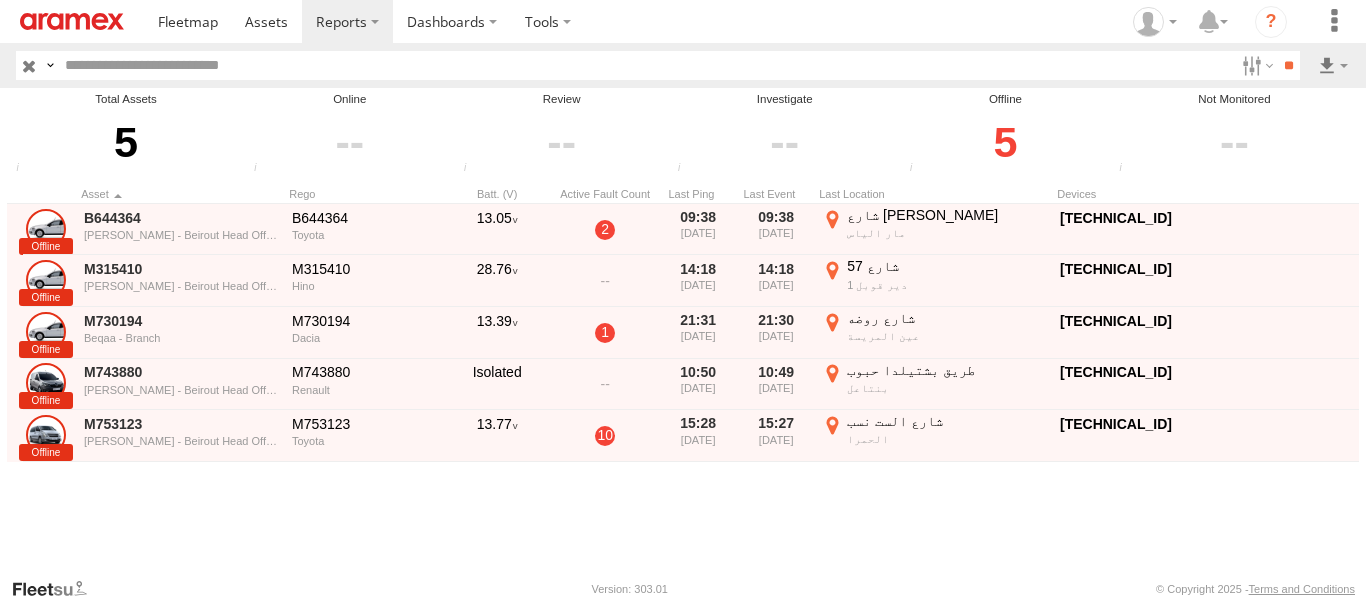 click on "5" at bounding box center (1006, 142) 